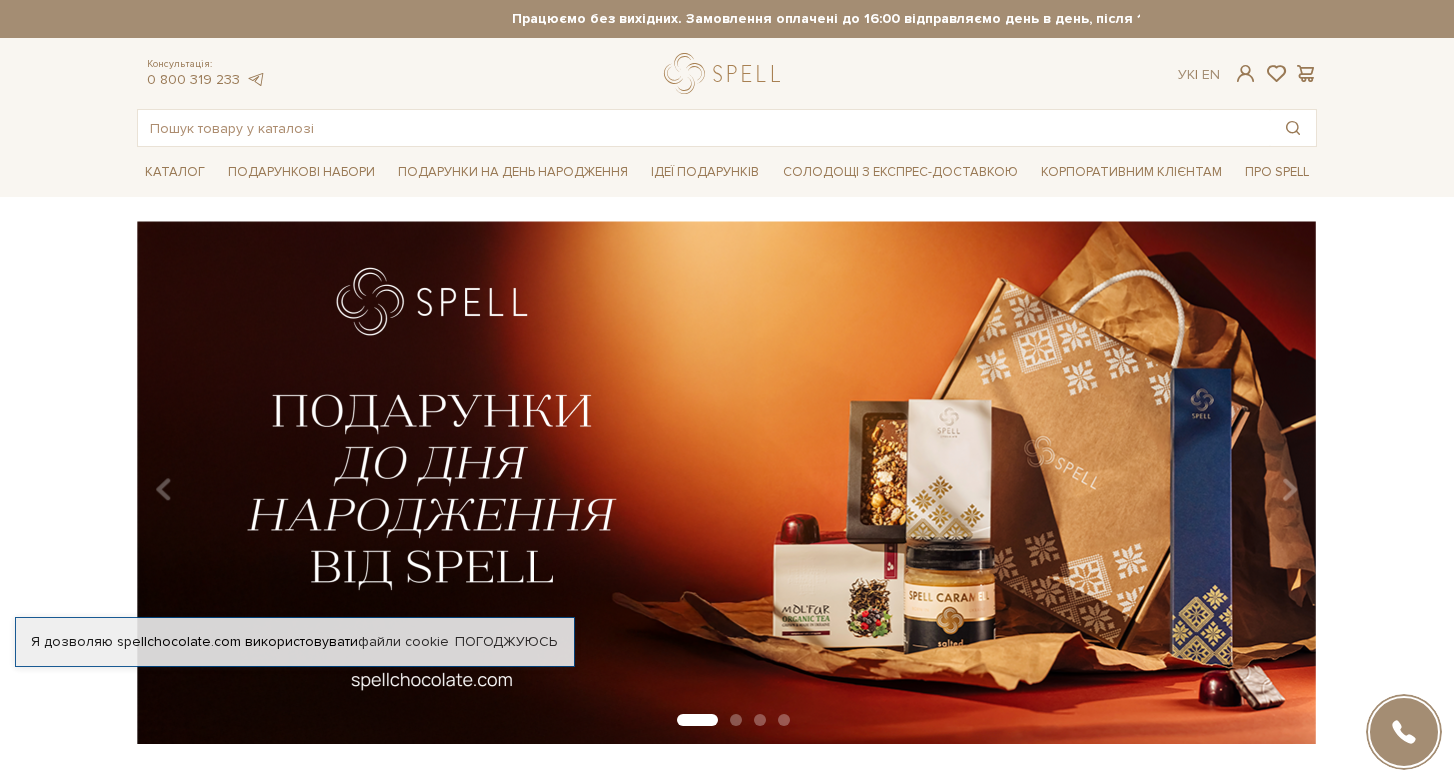 scroll, scrollTop: 0, scrollLeft: 0, axis: both 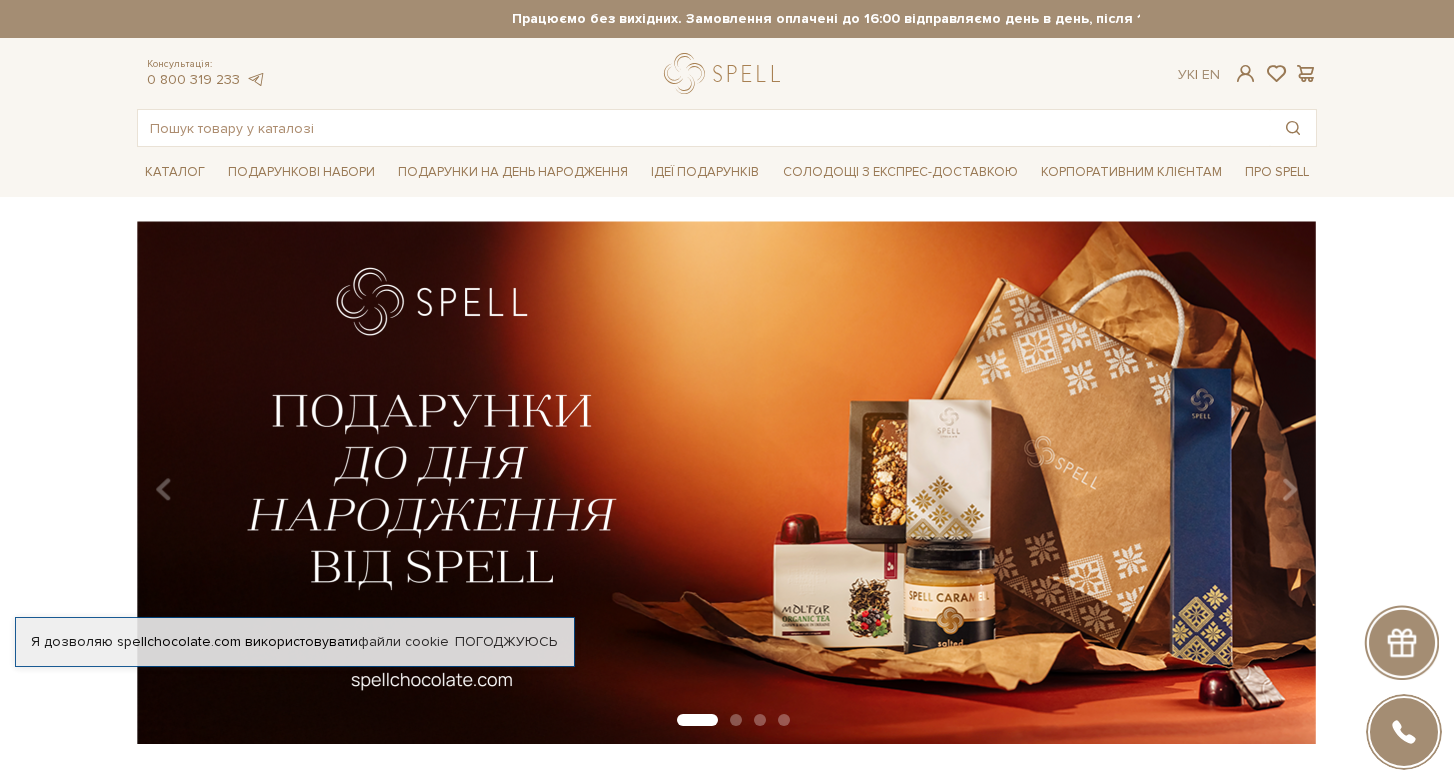 type on "Мазур" 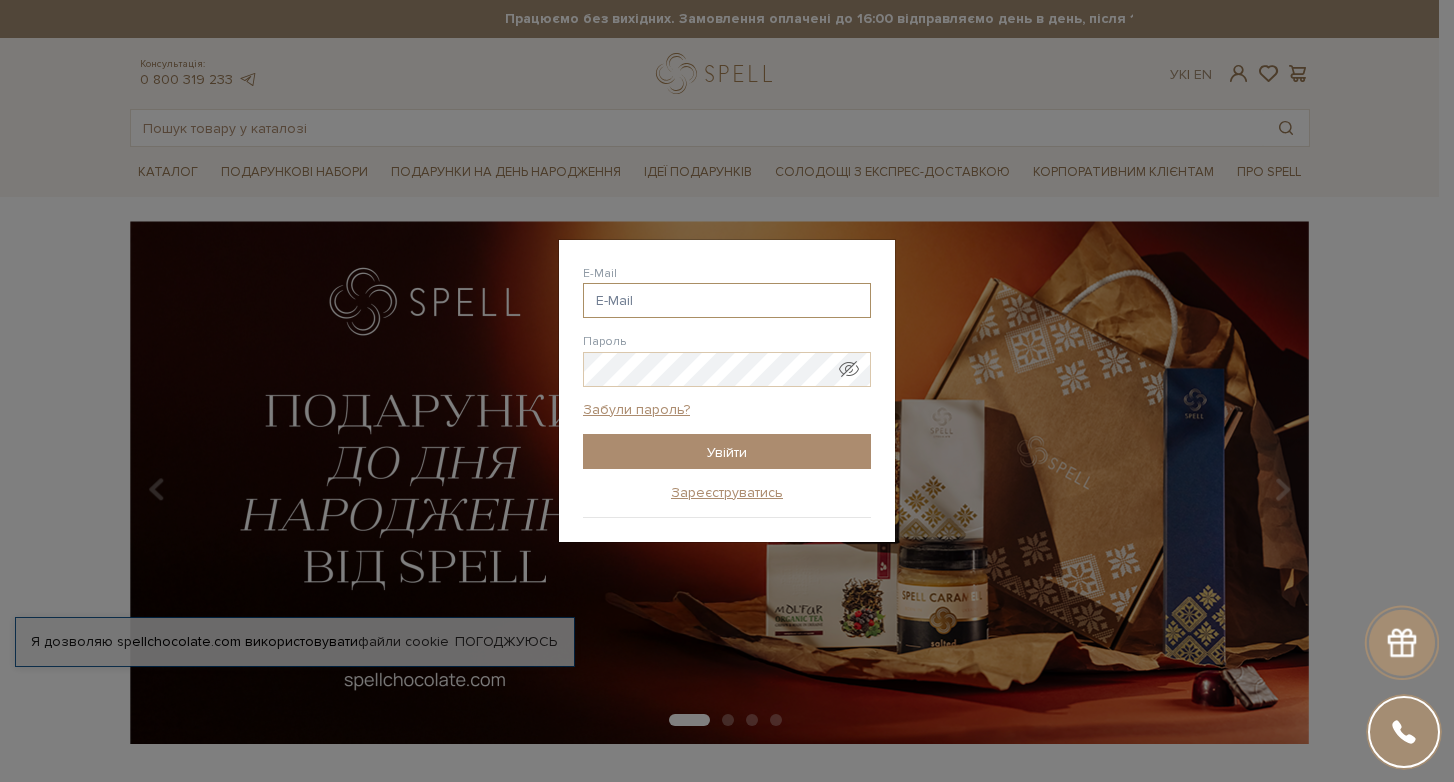 click on "E-Mail" at bounding box center (727, 300) 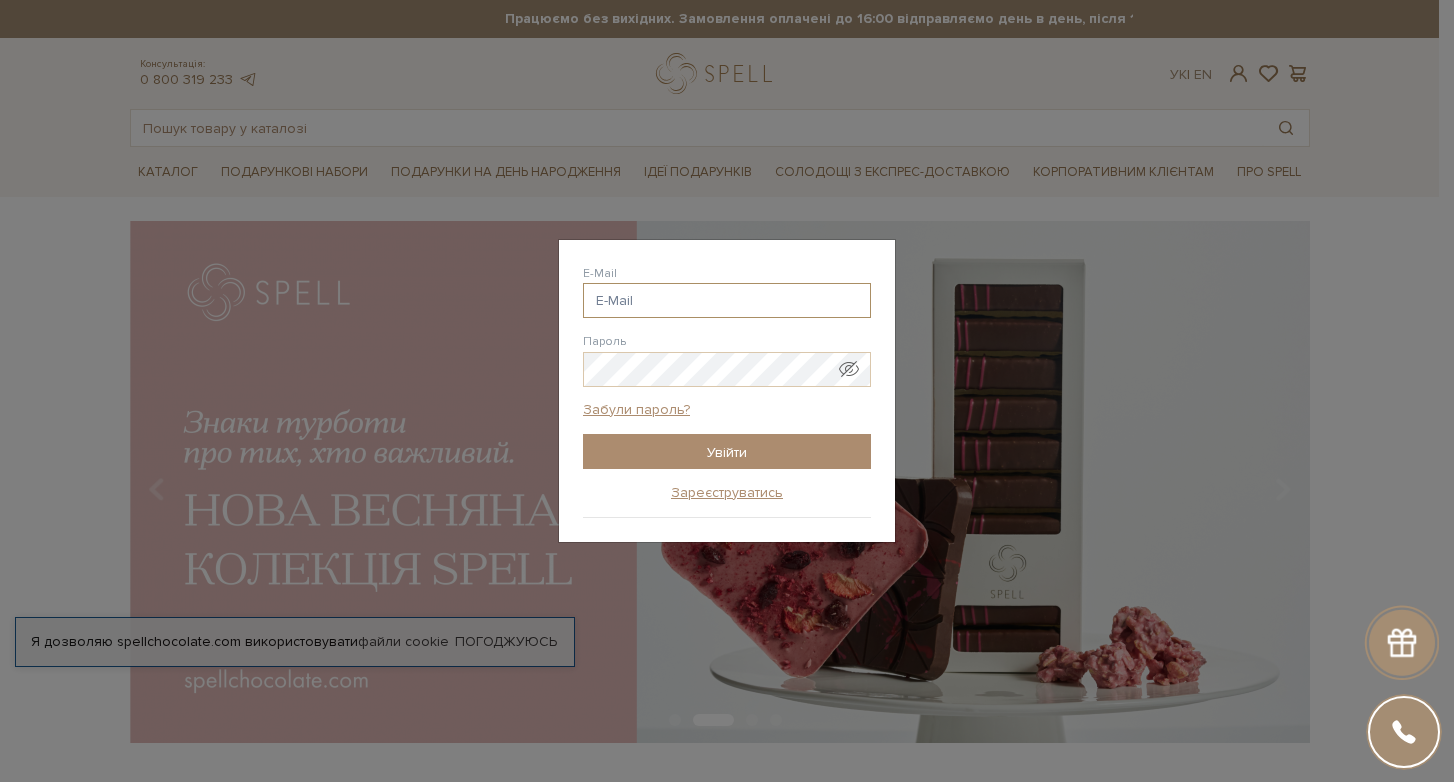 type on "lazaryk30@gmail.com" 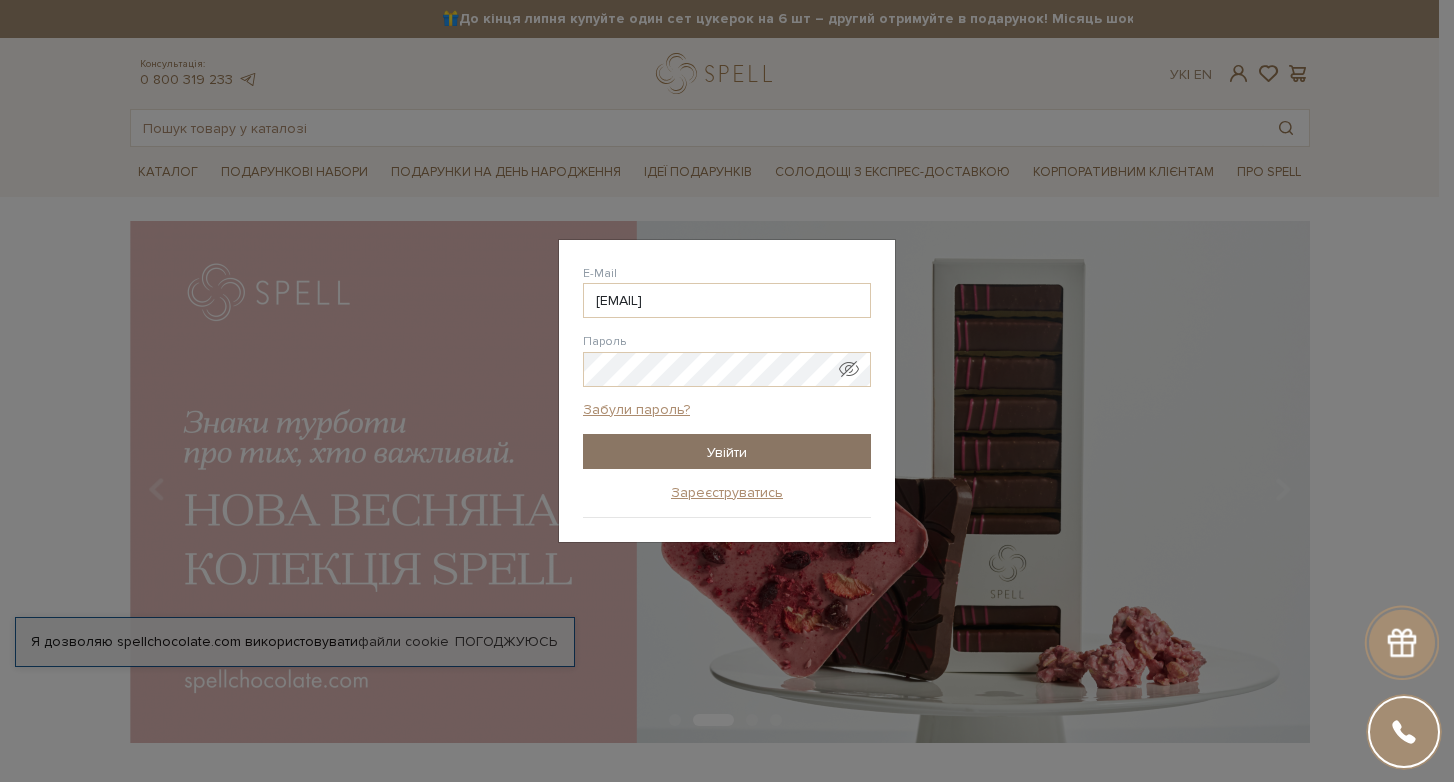 click on "Увійти" at bounding box center [727, 451] 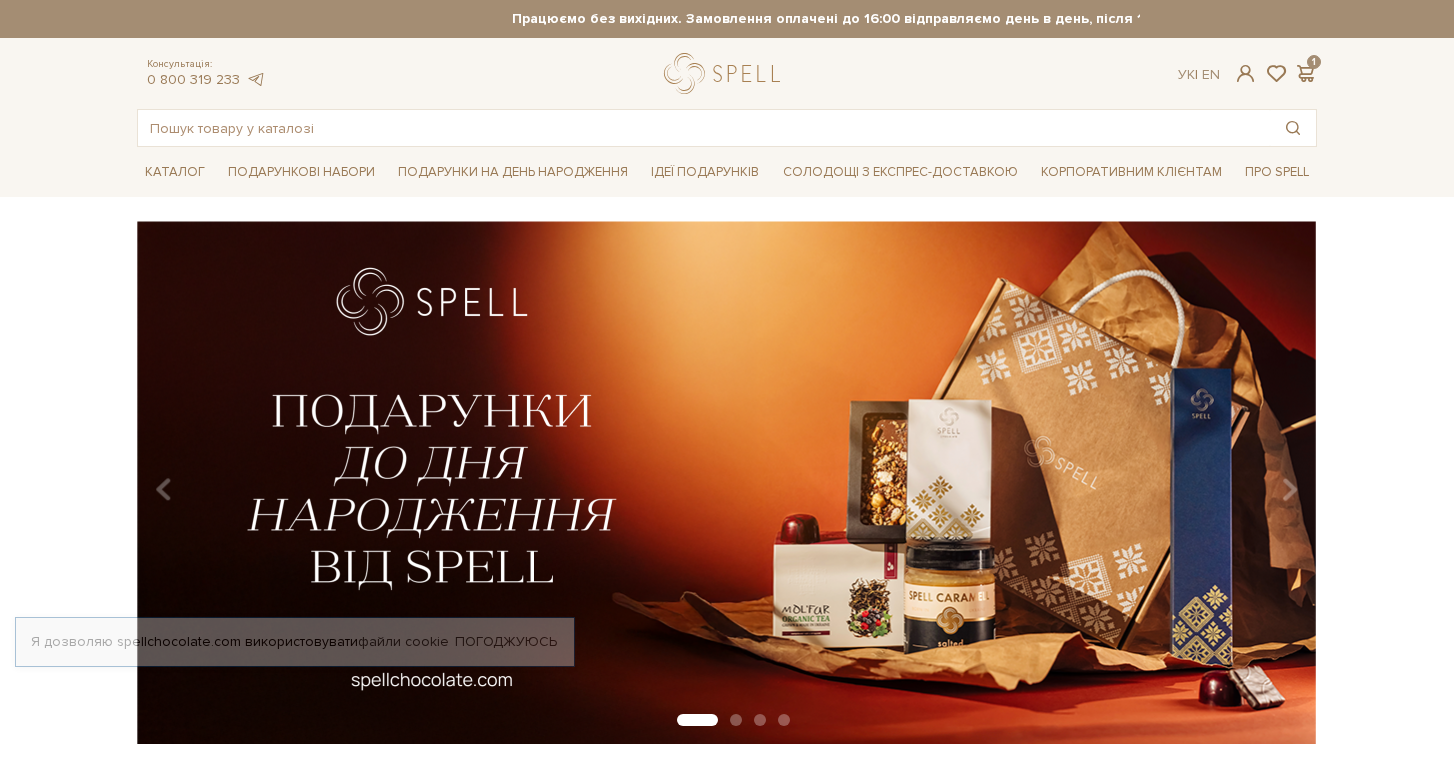 scroll, scrollTop: 0, scrollLeft: 0, axis: both 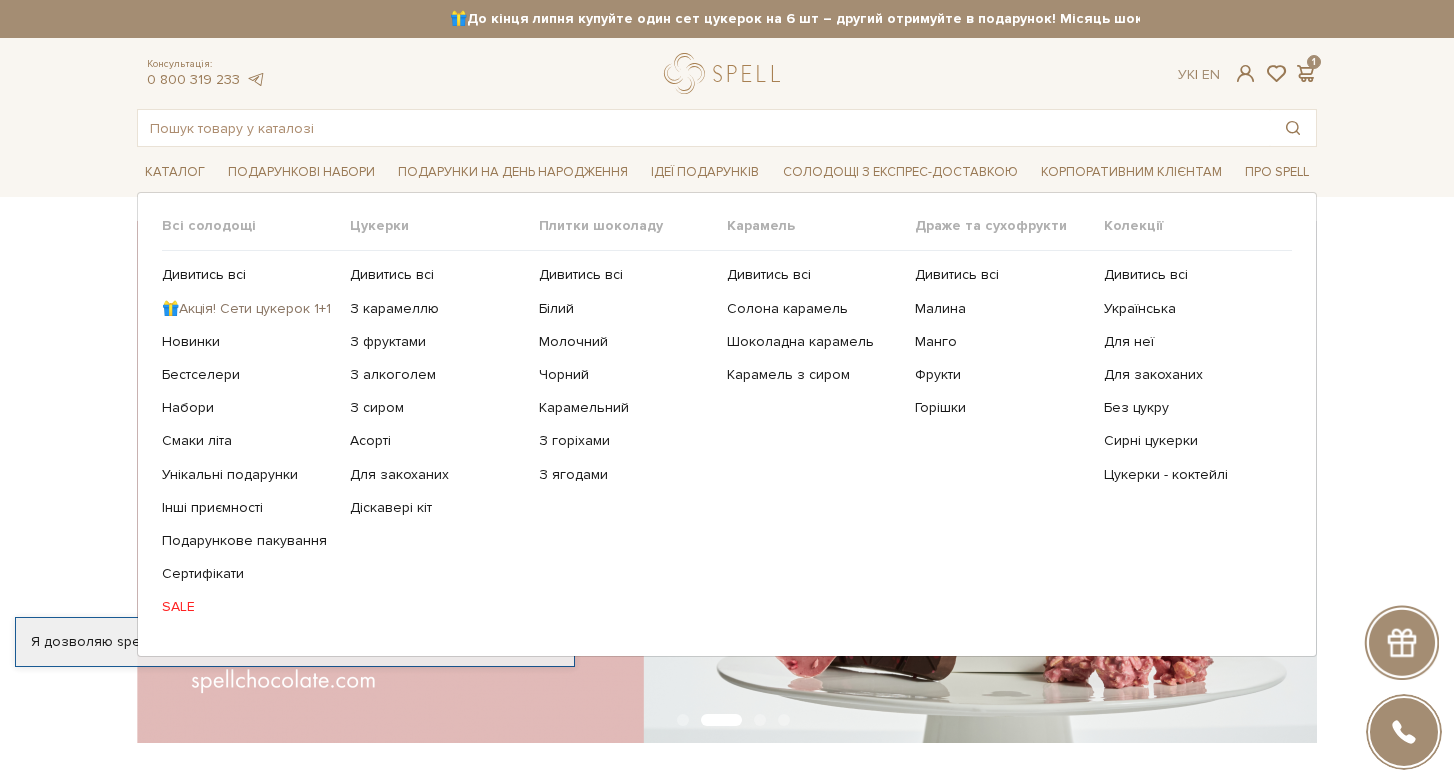 click on "🎁Акція! Сети цукерок 1+1" at bounding box center [248, 309] 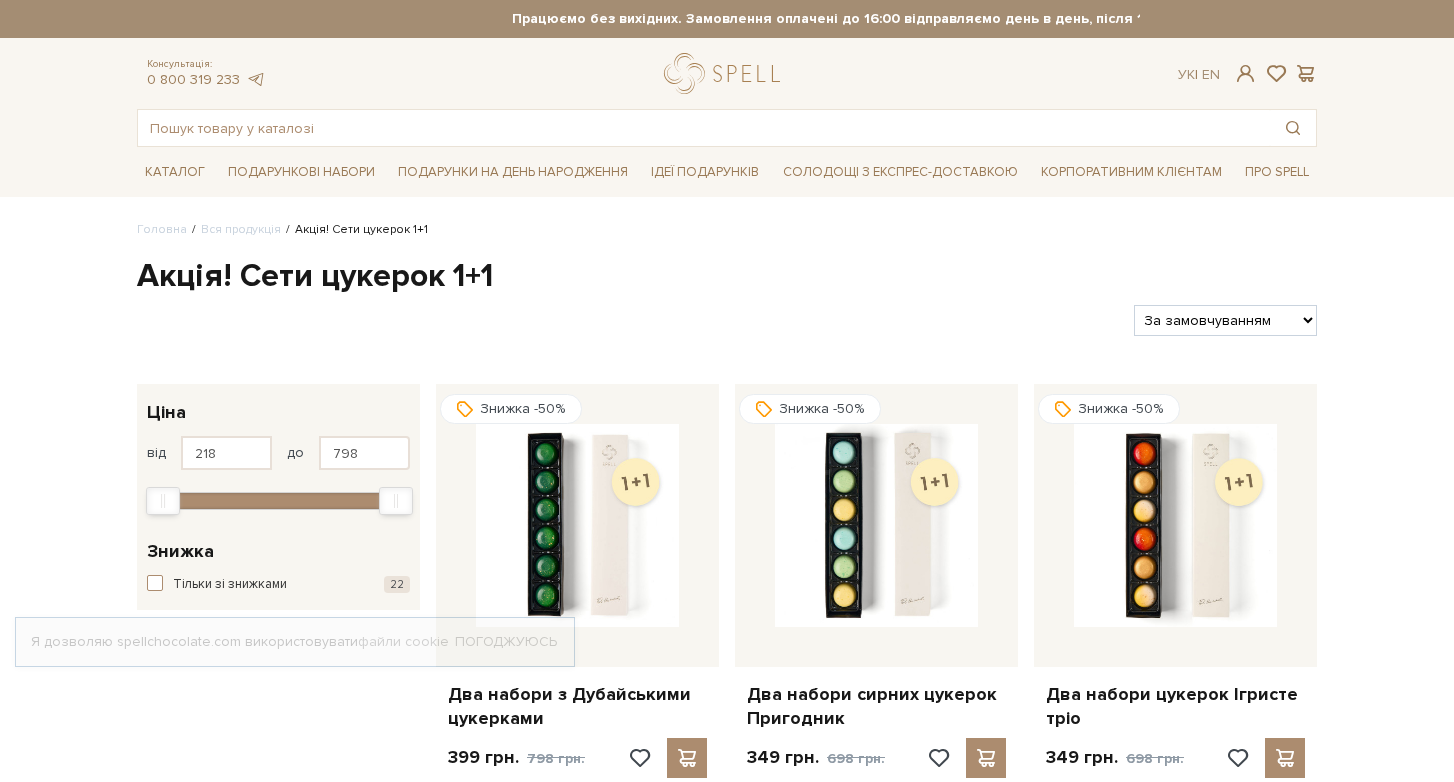 scroll, scrollTop: 0, scrollLeft: 0, axis: both 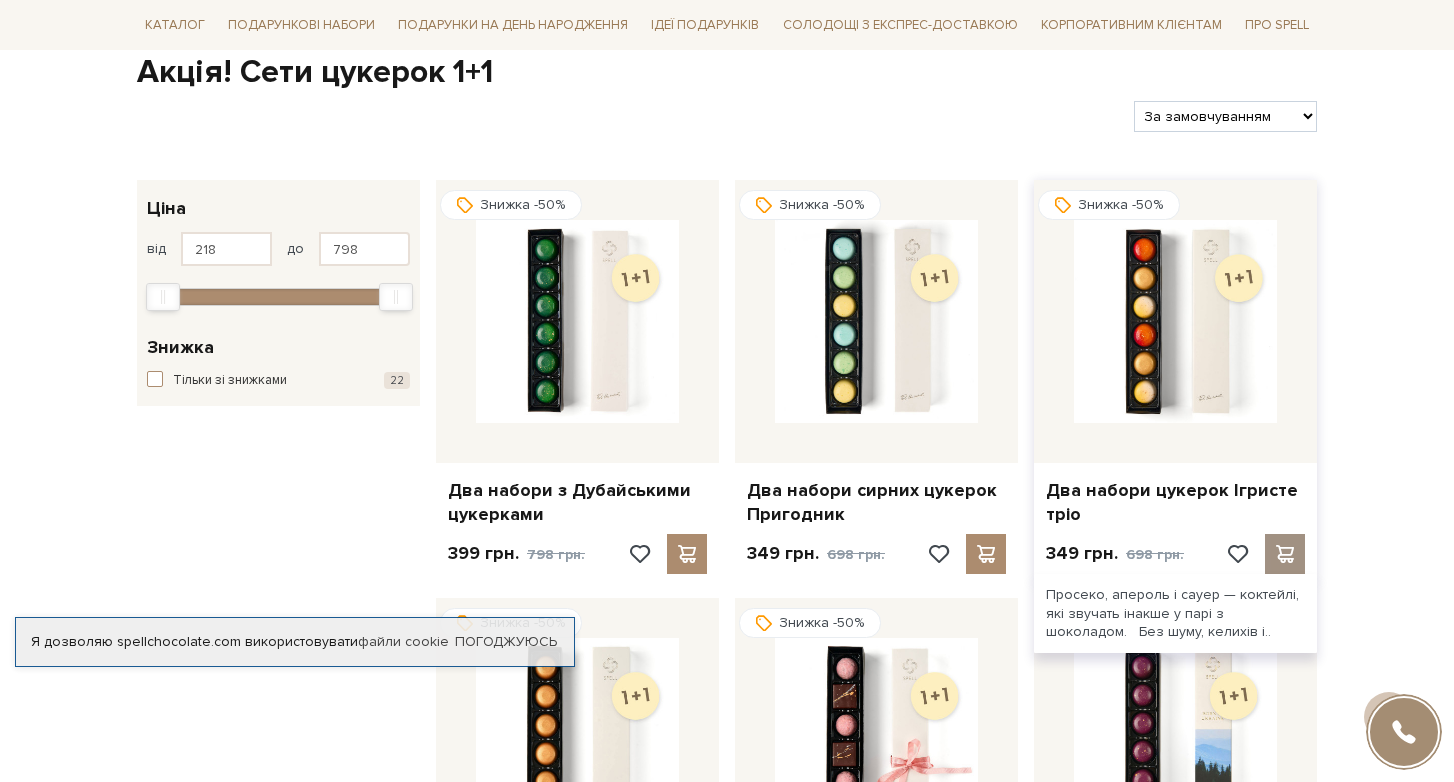 click at bounding box center (1285, 554) 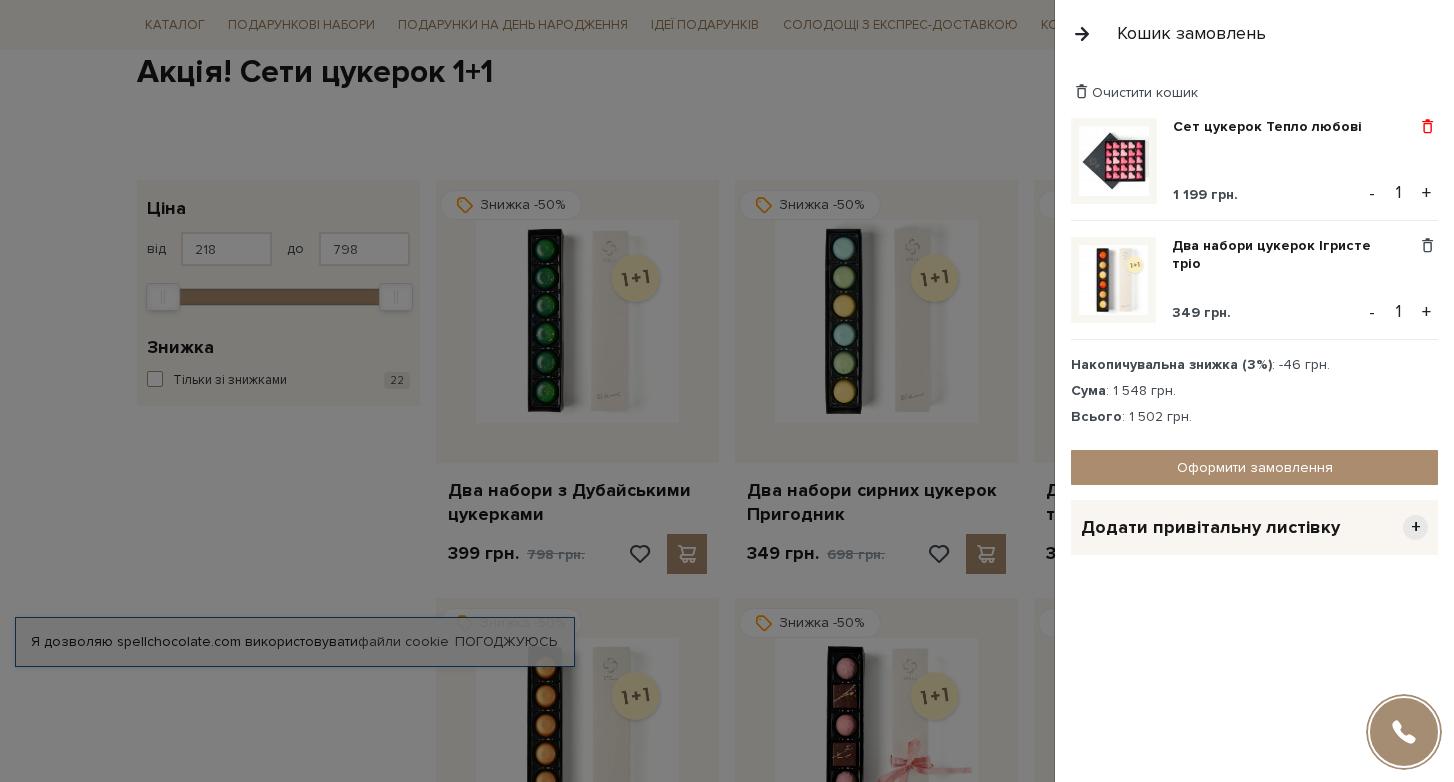 click at bounding box center [1427, 127] 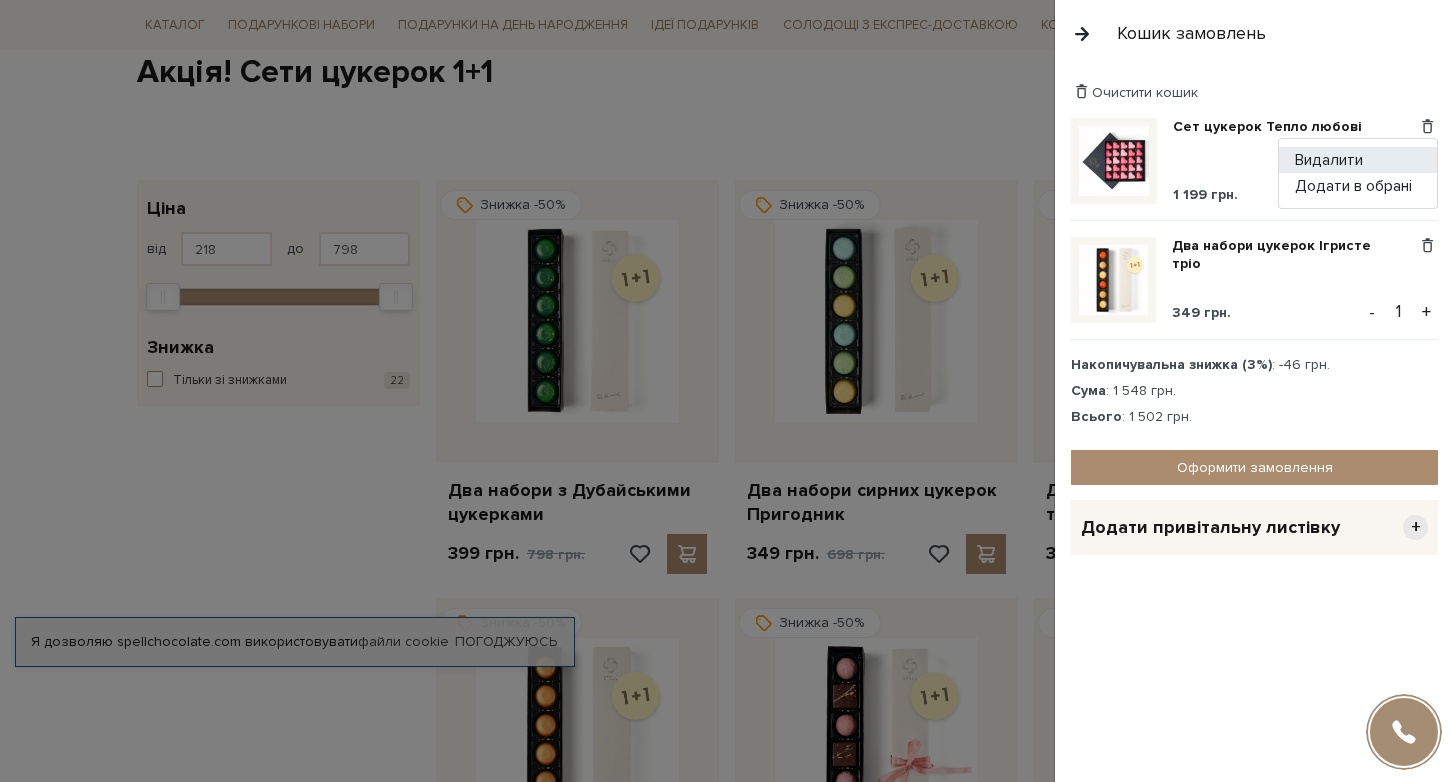click on "Видалити" at bounding box center [1358, 160] 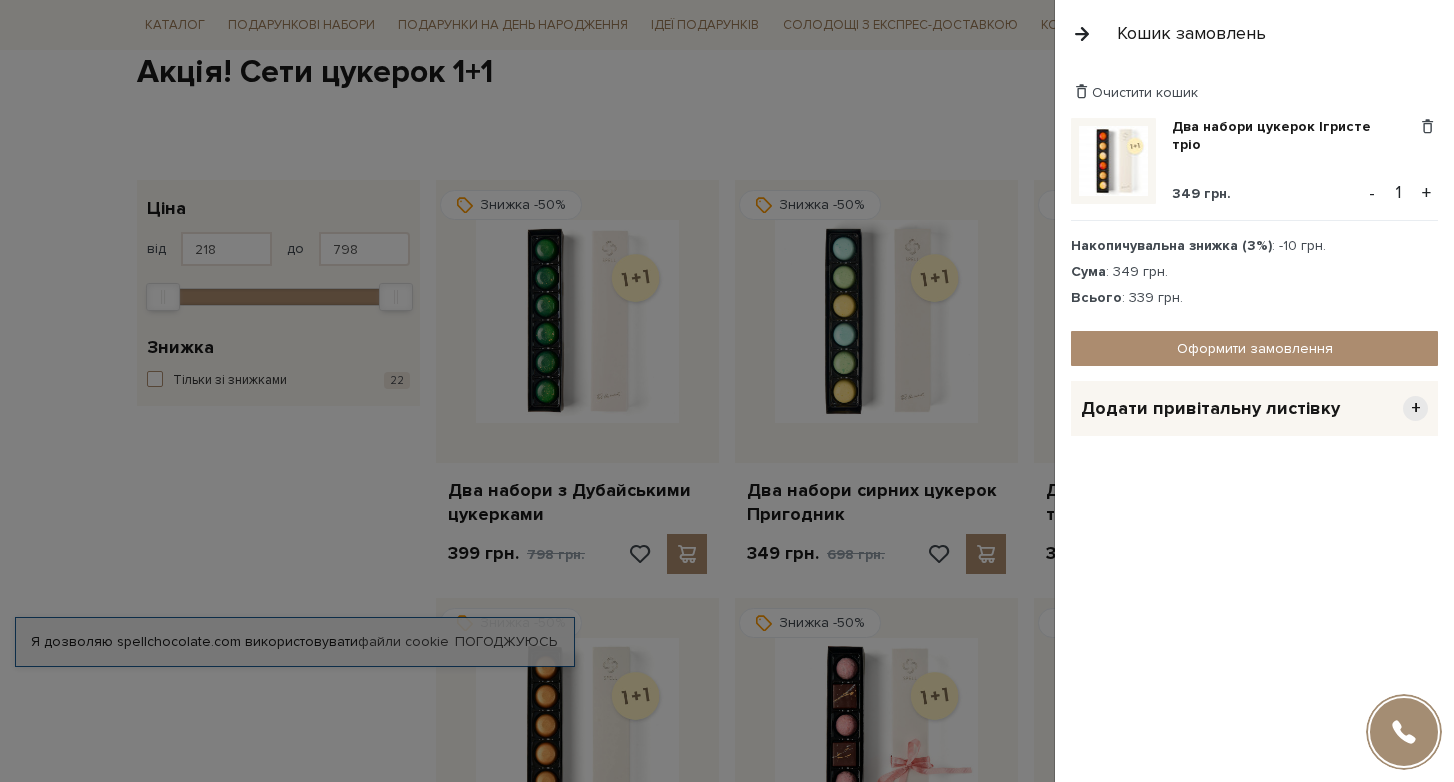 click at bounding box center (727, 391) 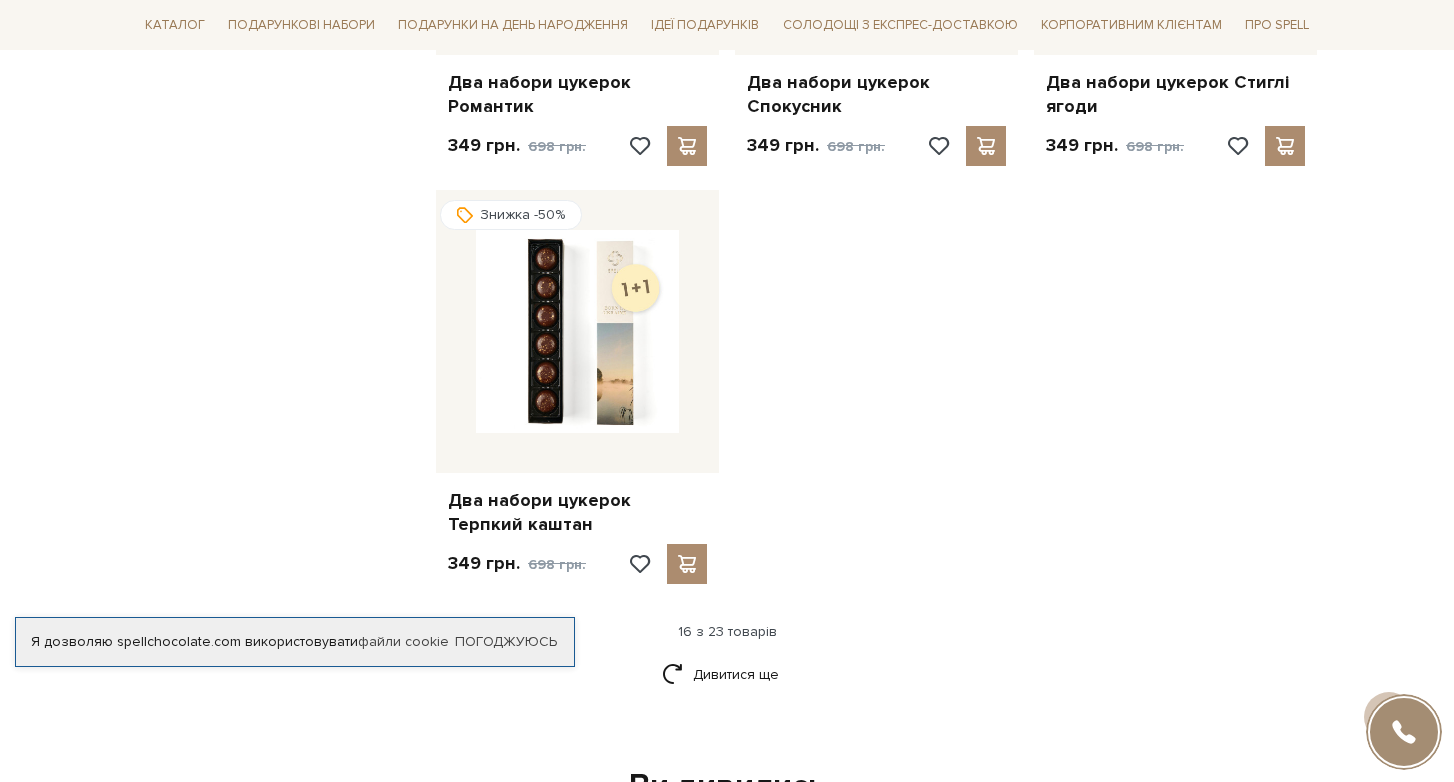 scroll, scrollTop: 2300, scrollLeft: 0, axis: vertical 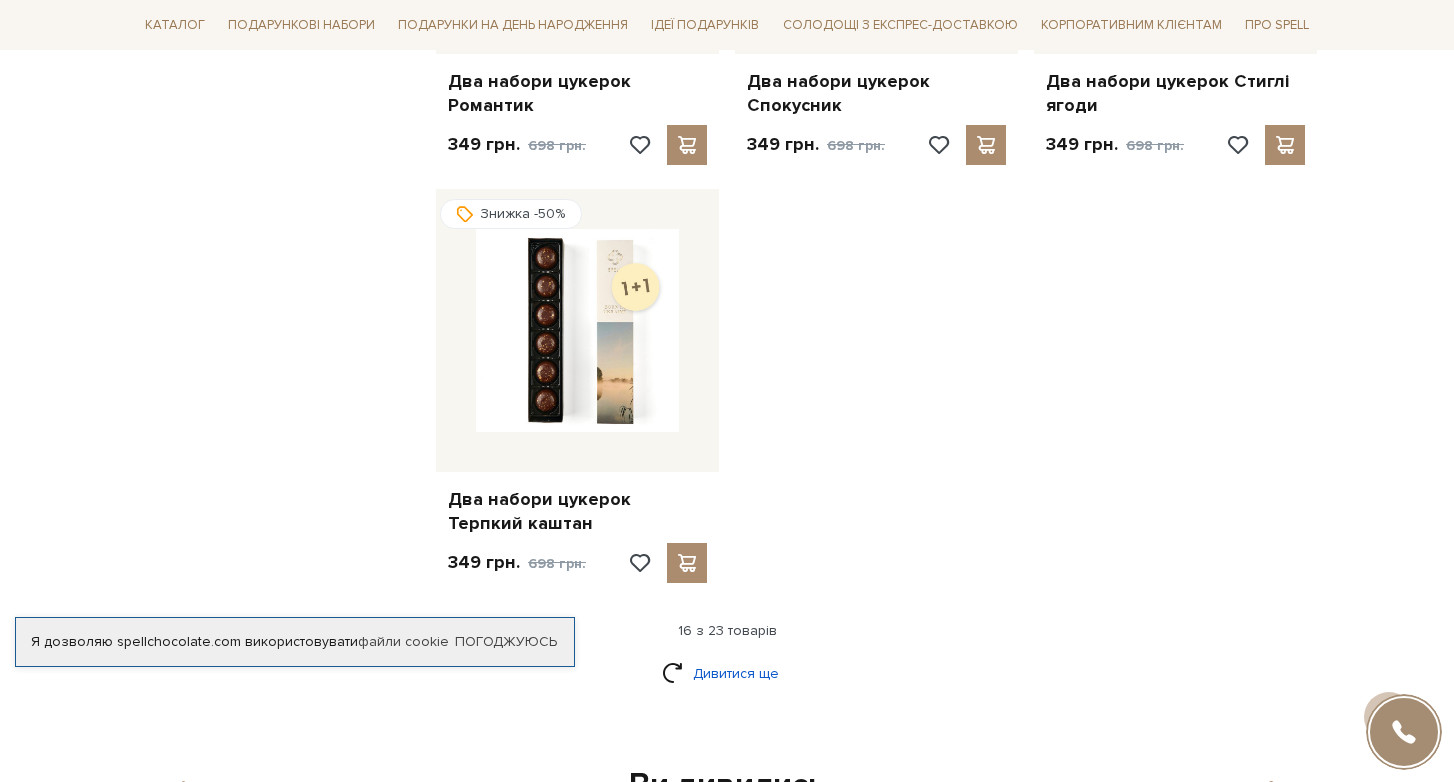 click on "Дивитися ще" at bounding box center [727, 673] 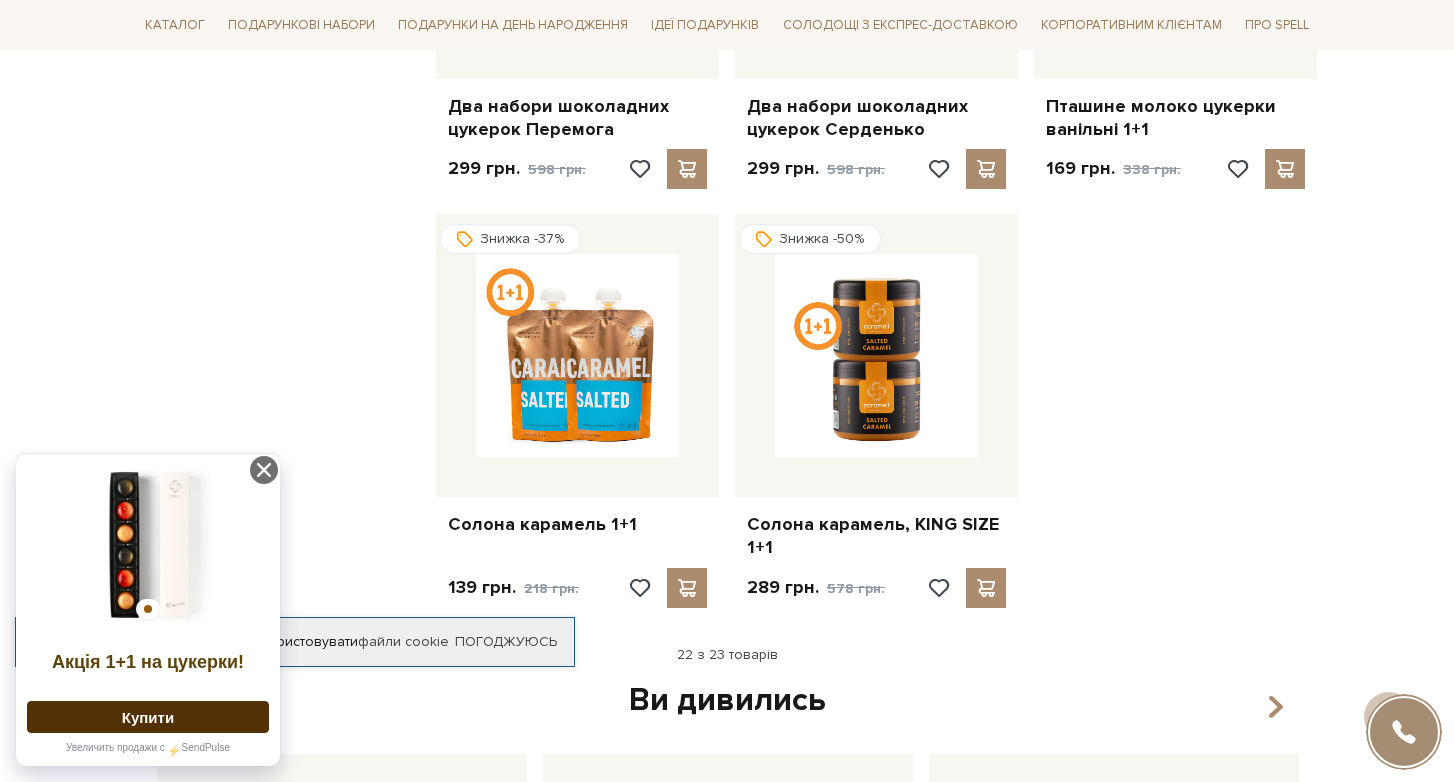 scroll, scrollTop: 3141, scrollLeft: 0, axis: vertical 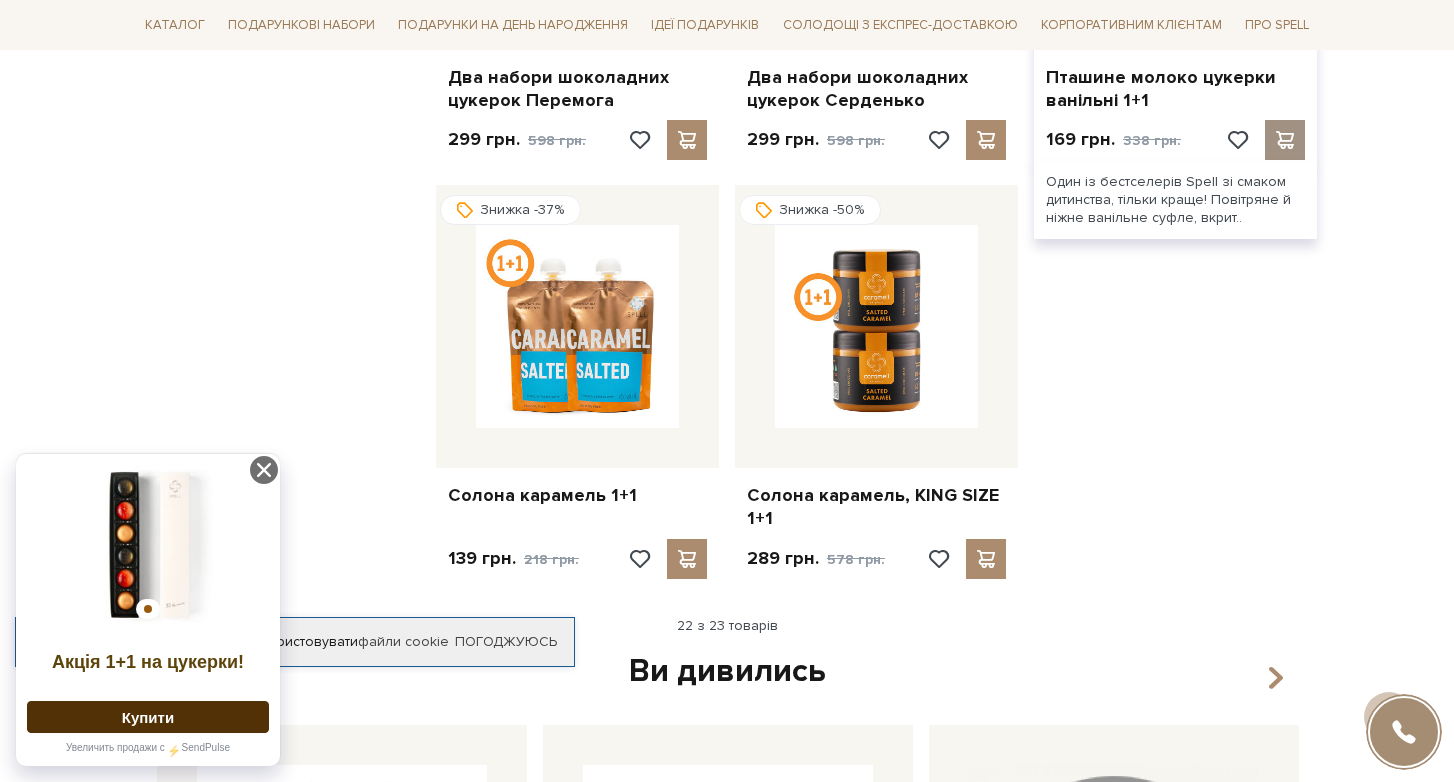 click at bounding box center (1284, 140) 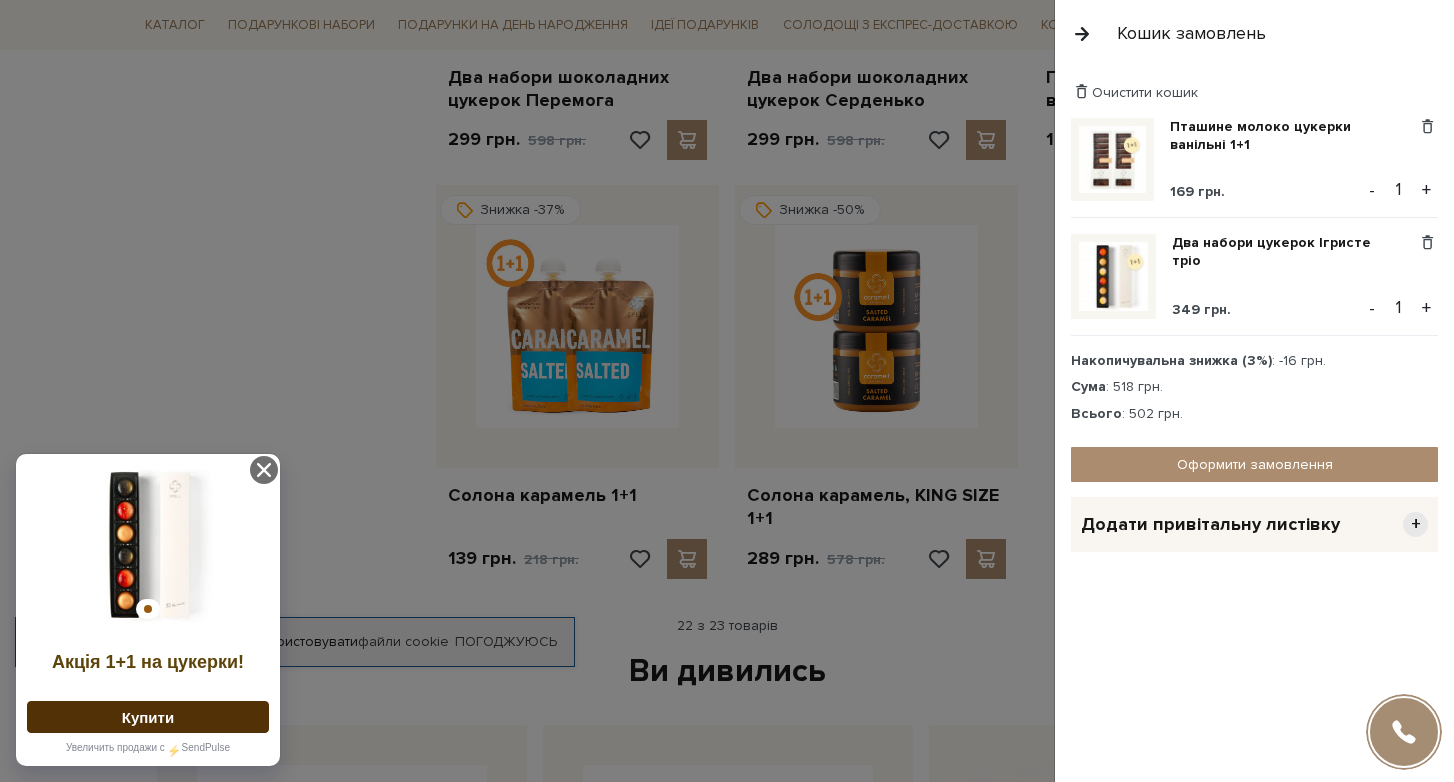 click at bounding box center [727, 391] 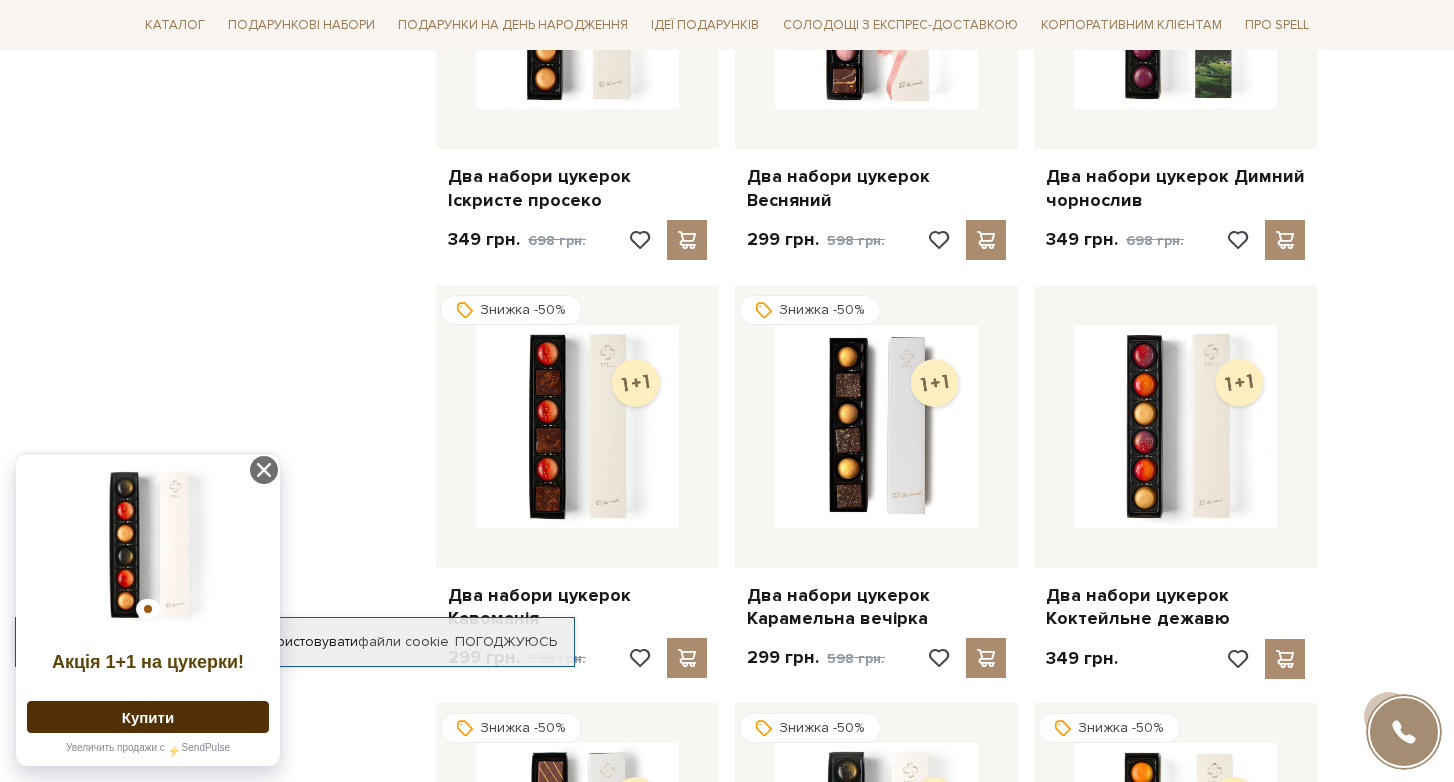 scroll, scrollTop: 0, scrollLeft: 0, axis: both 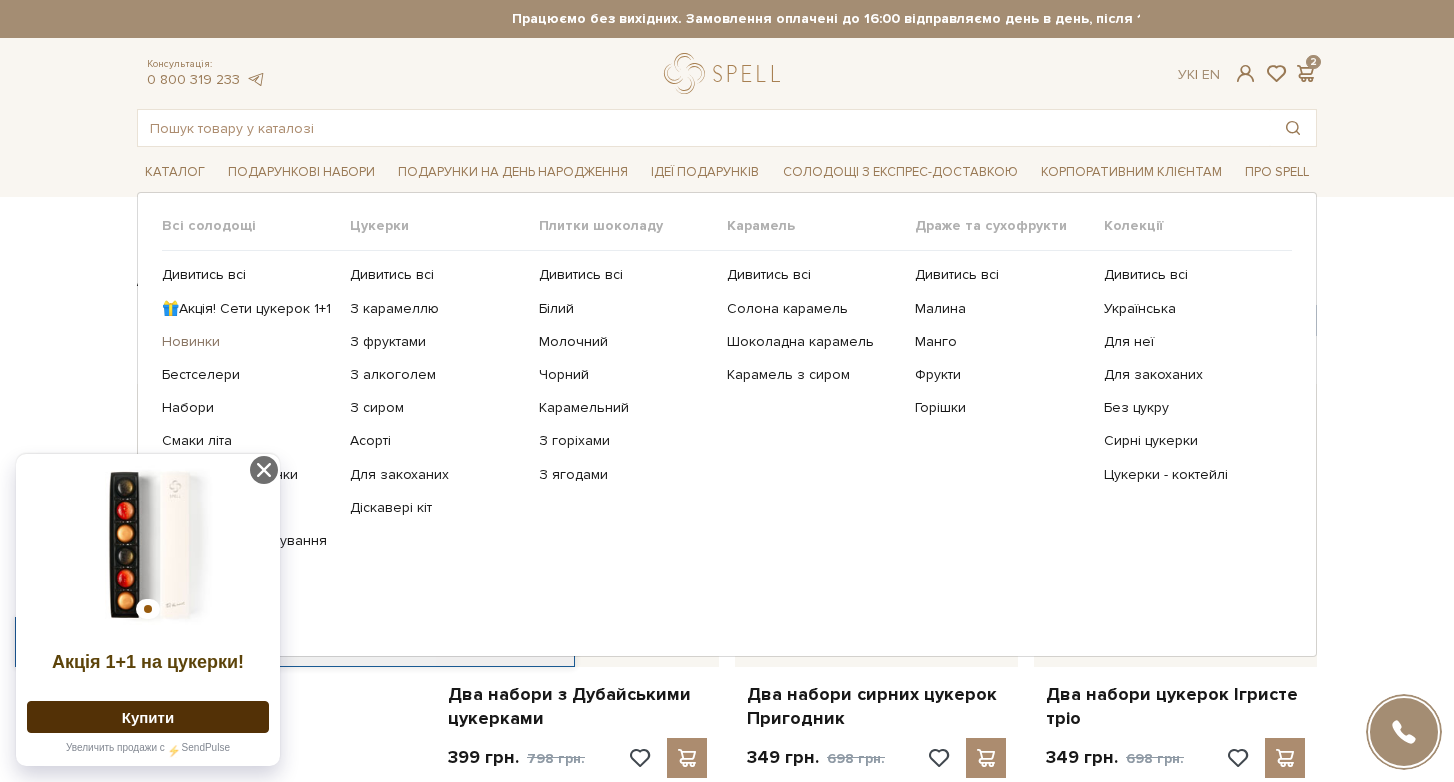 click on "Новинки" at bounding box center (248, 342) 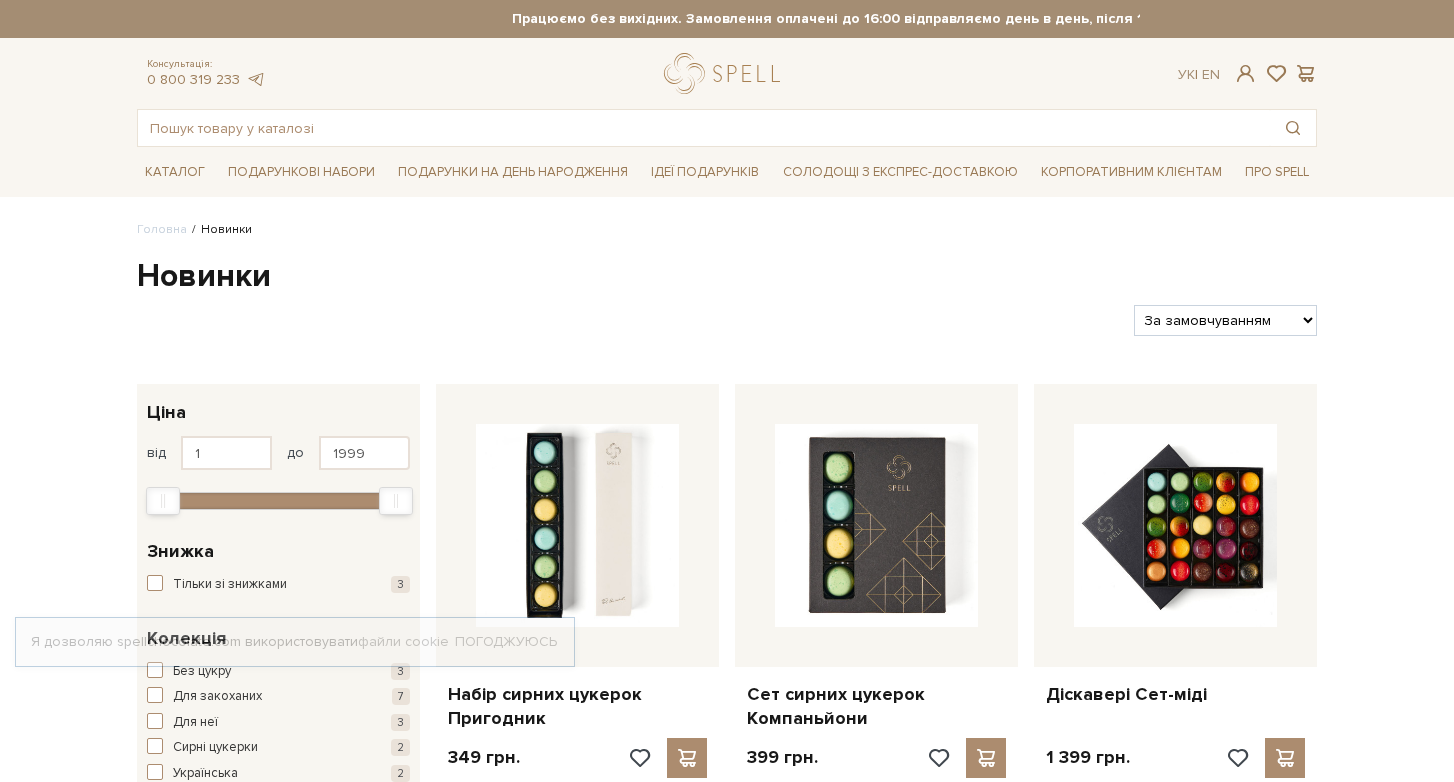 scroll, scrollTop: 0, scrollLeft: 0, axis: both 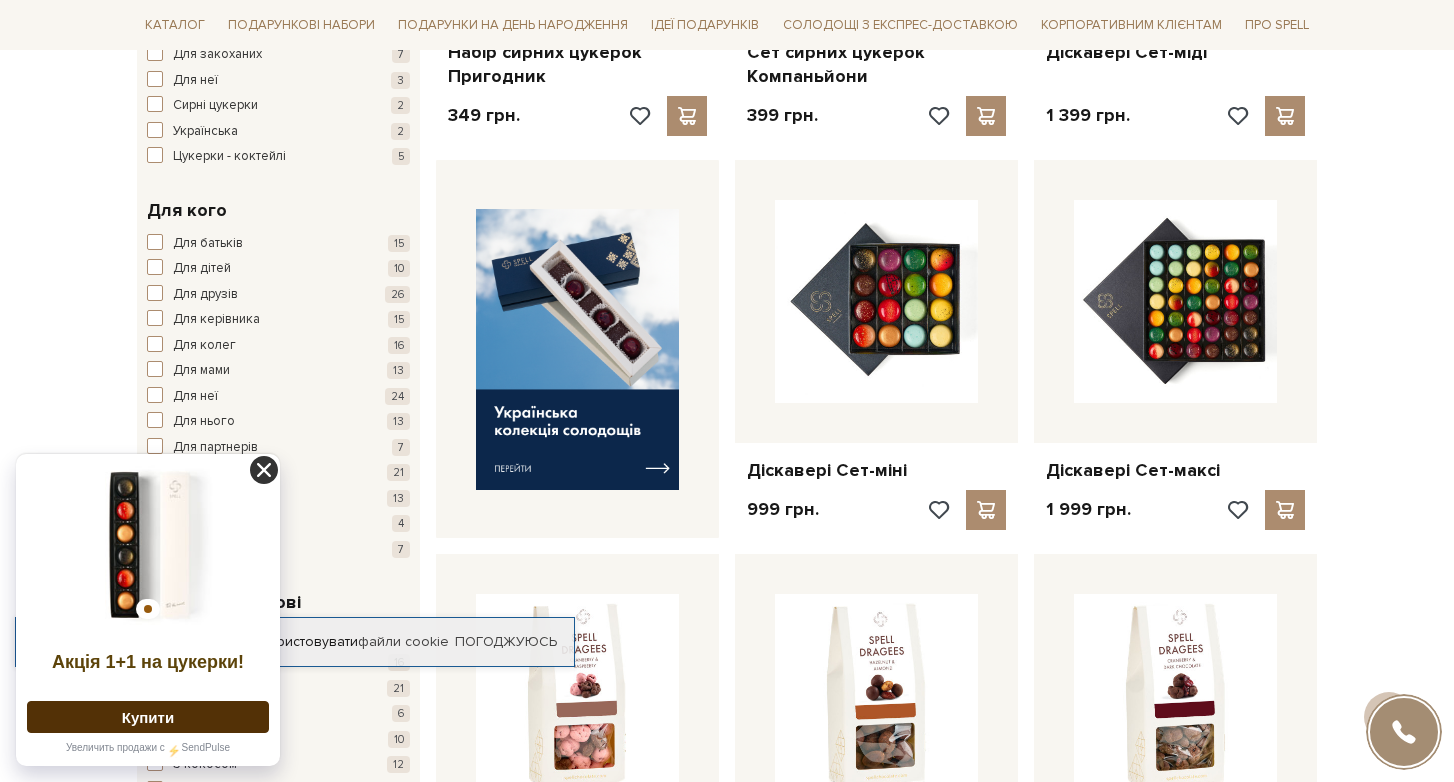 click 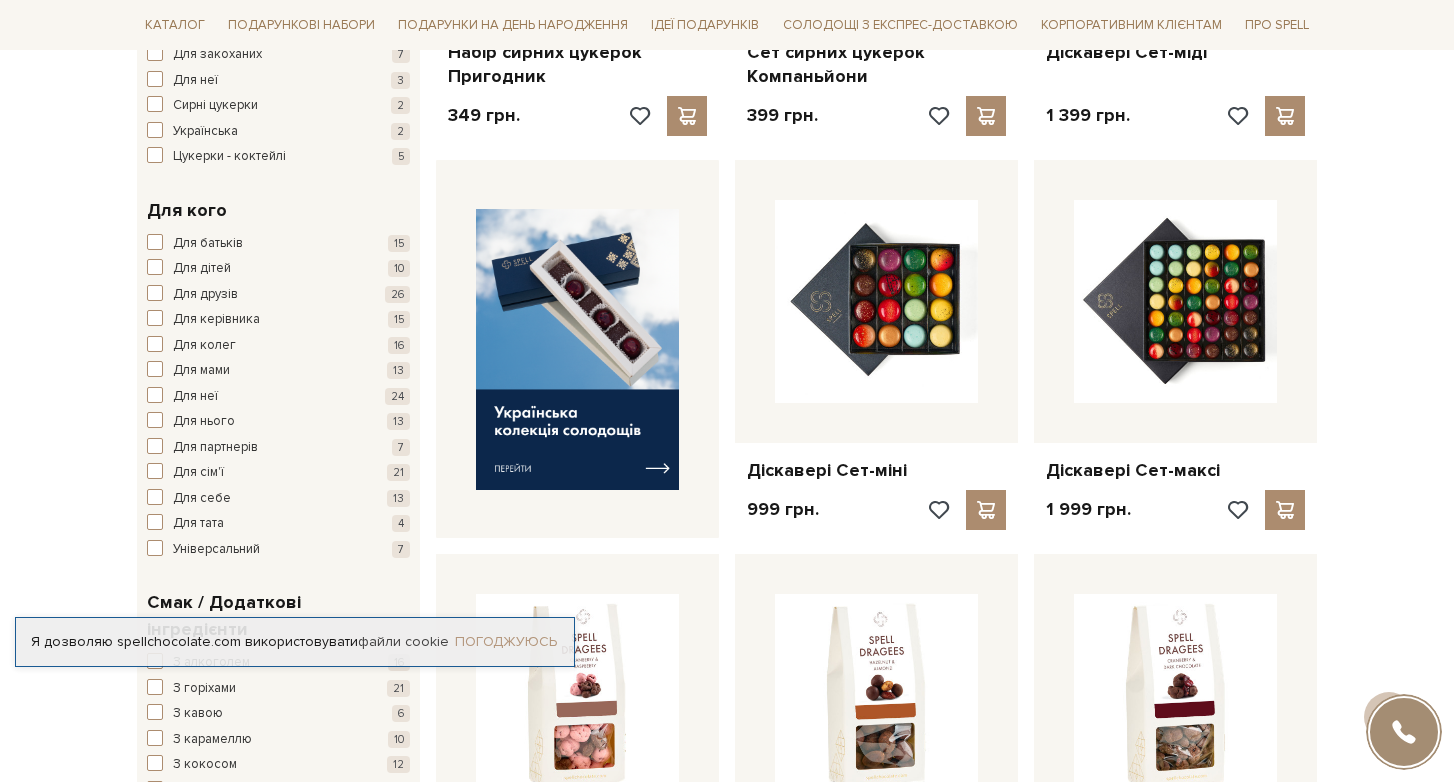 click on "Погоджуюсь" at bounding box center [506, 642] 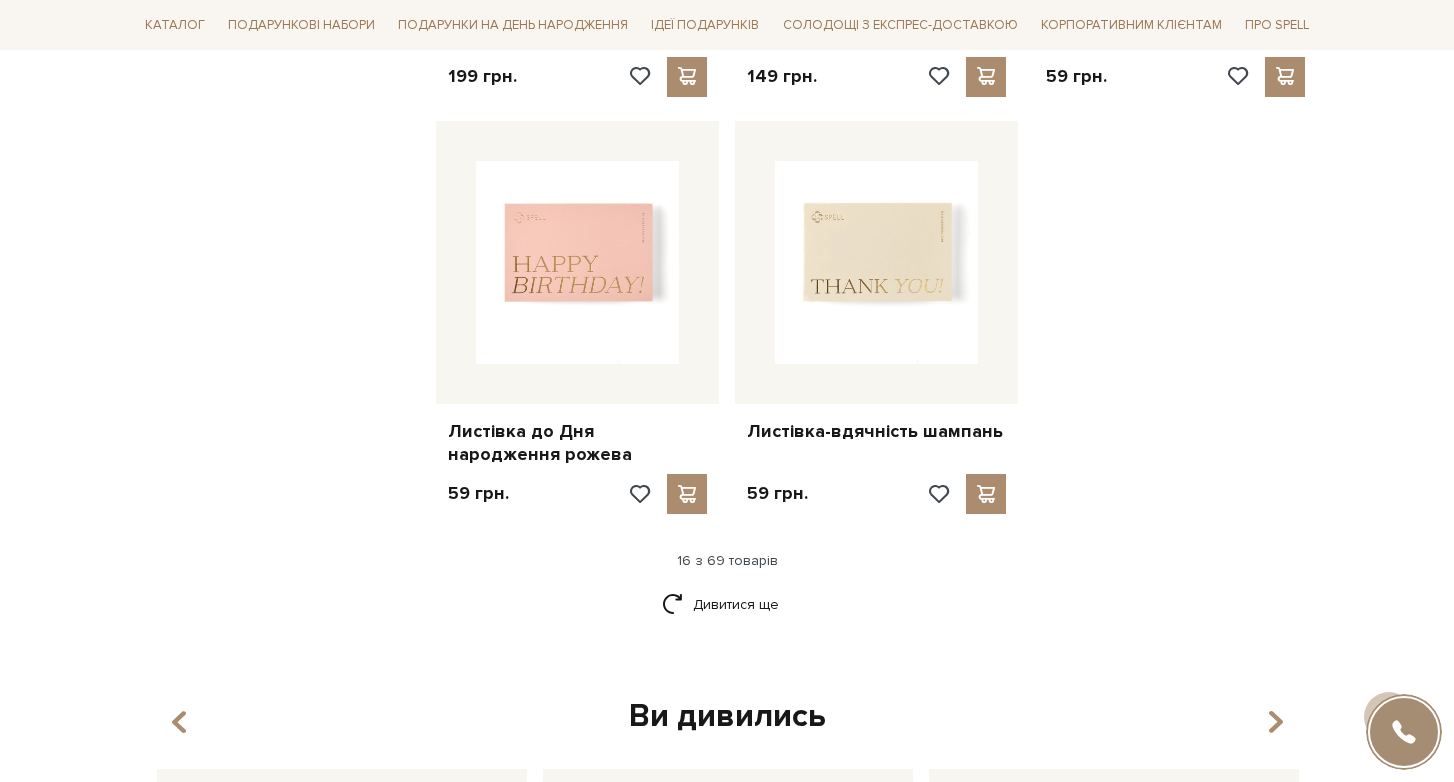 scroll, scrollTop: 2422, scrollLeft: 0, axis: vertical 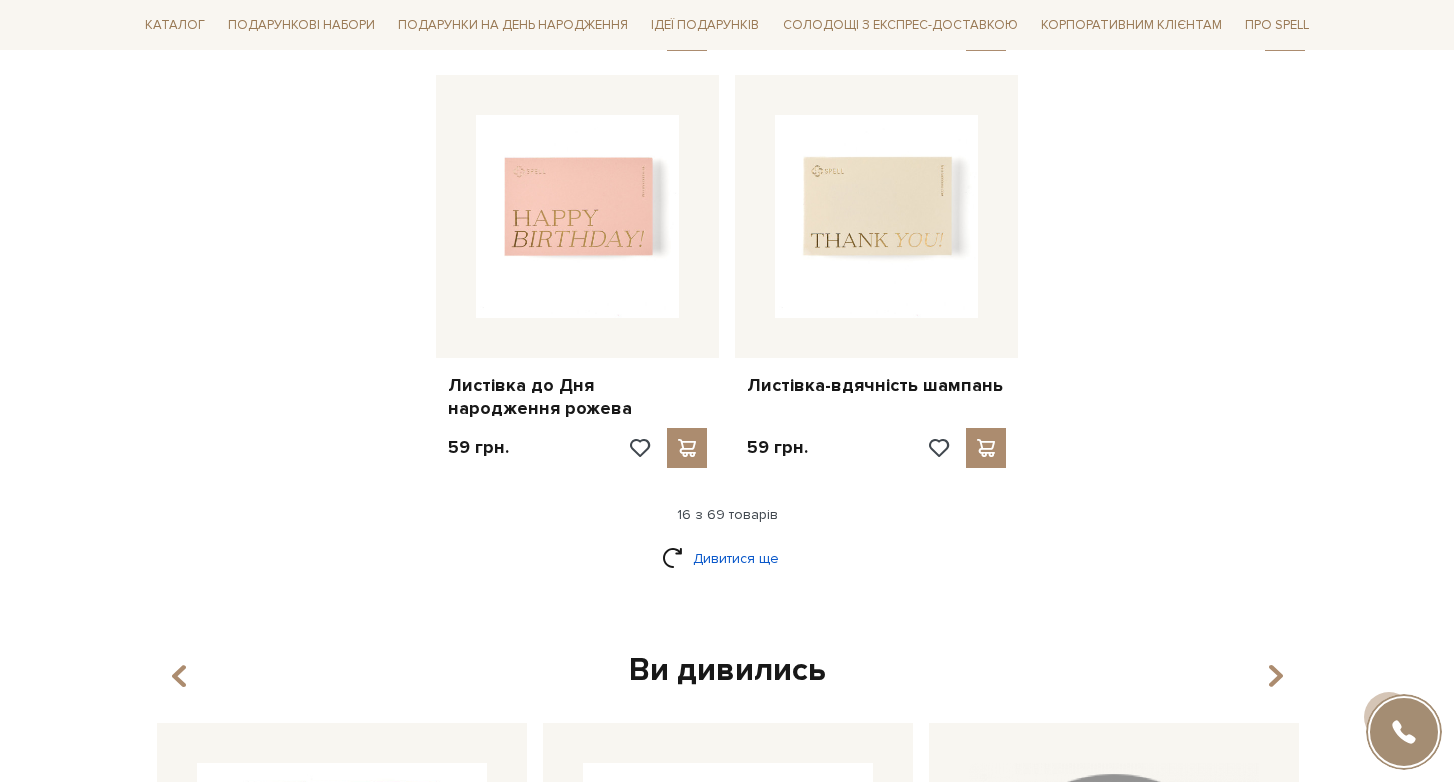 click on "Дивитися ще" at bounding box center [727, 558] 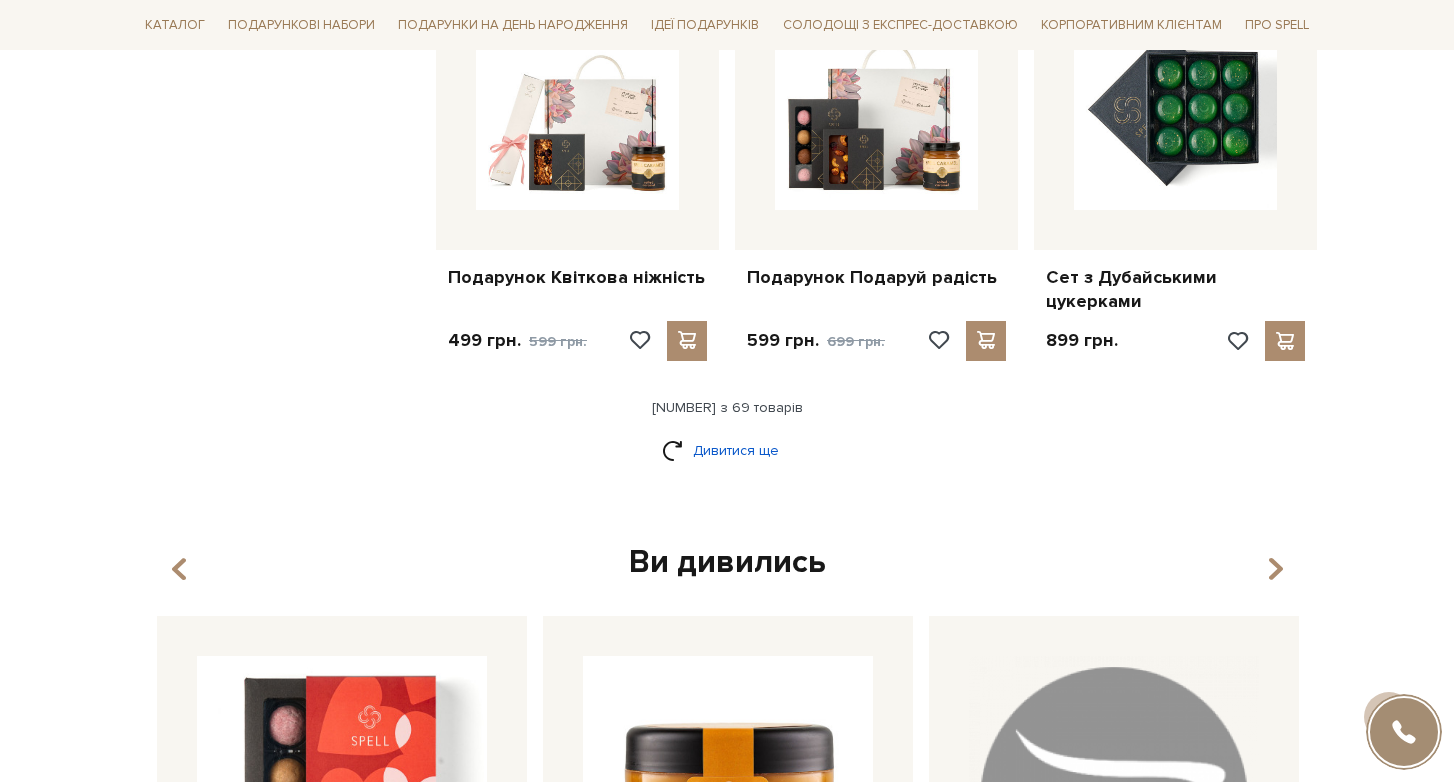 scroll, scrollTop: 4633, scrollLeft: 0, axis: vertical 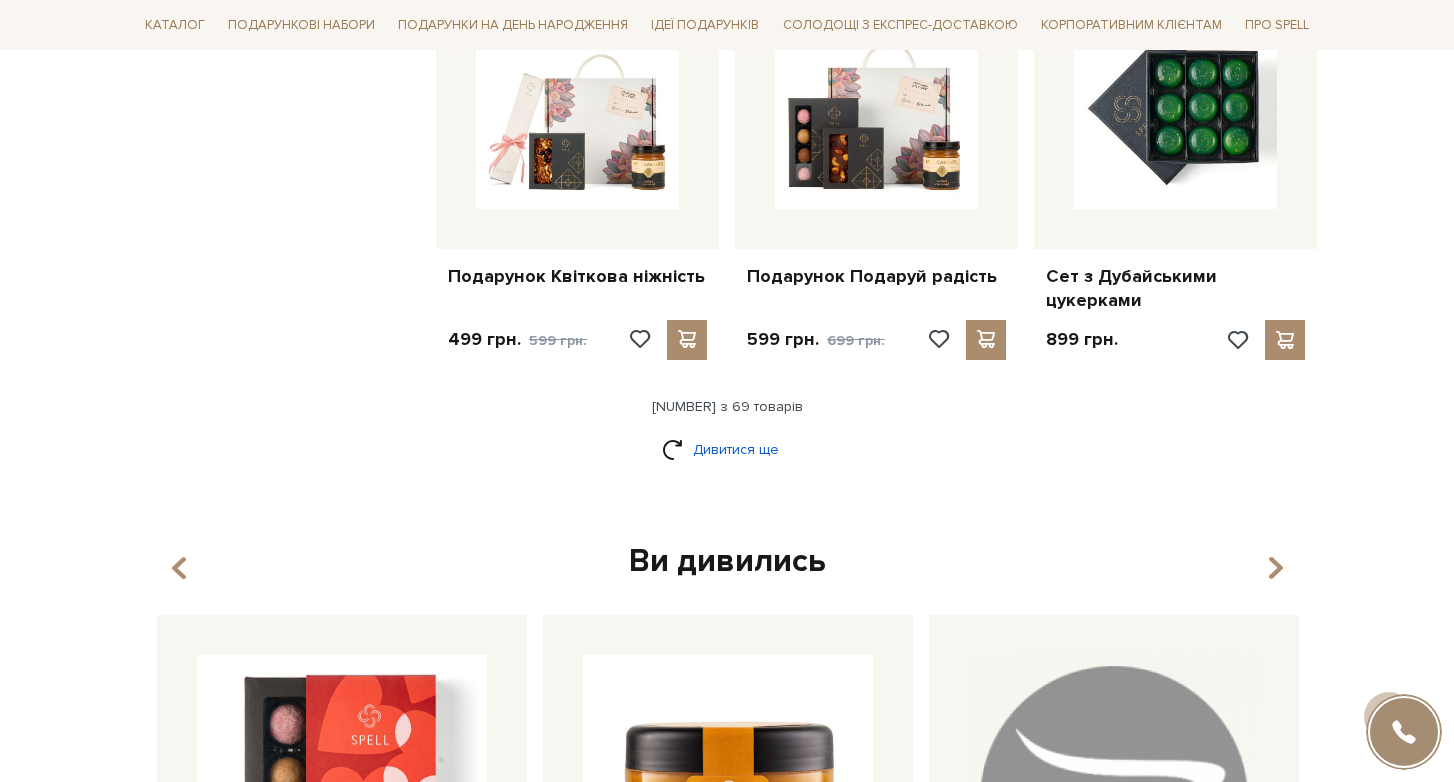 click on "Дивитися ще" at bounding box center (727, 449) 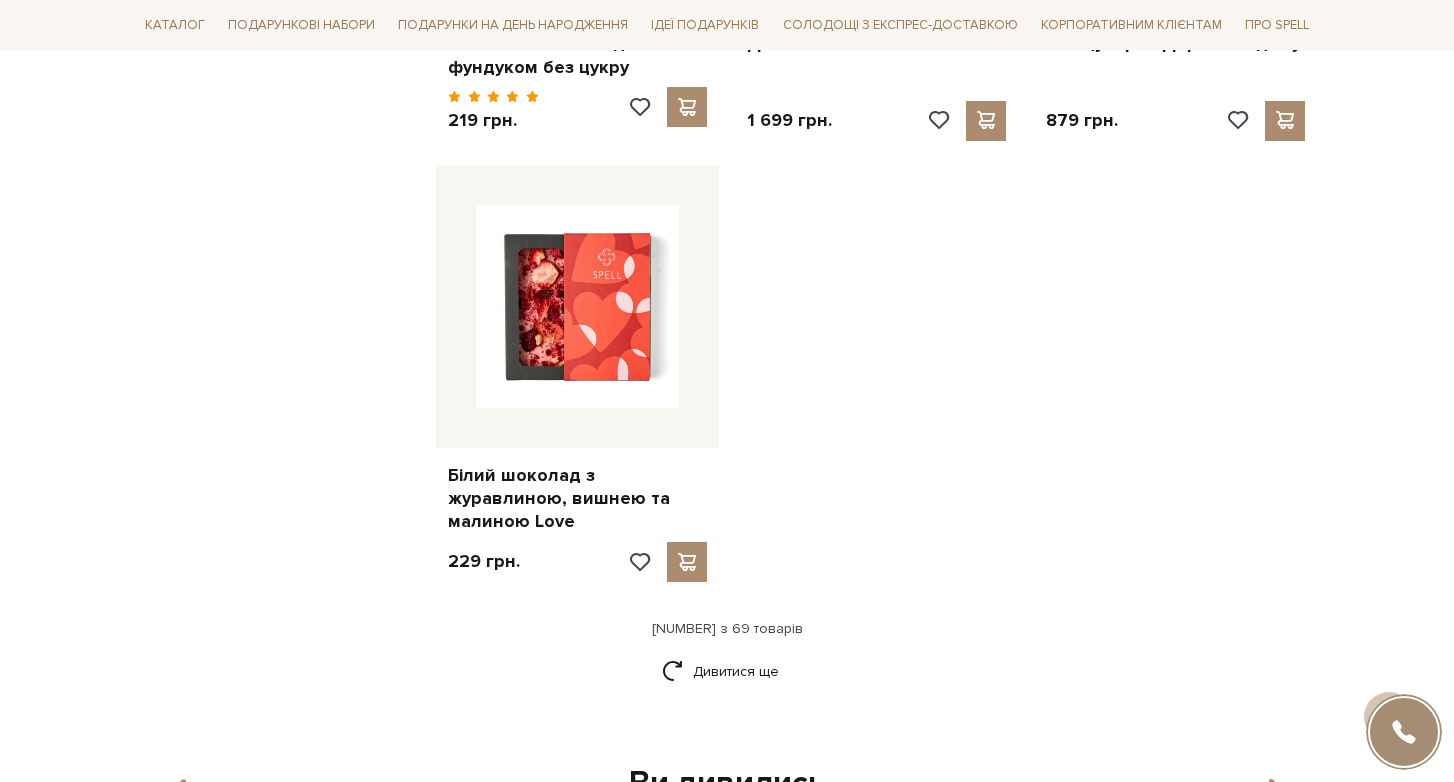 scroll, scrollTop: 6935, scrollLeft: 0, axis: vertical 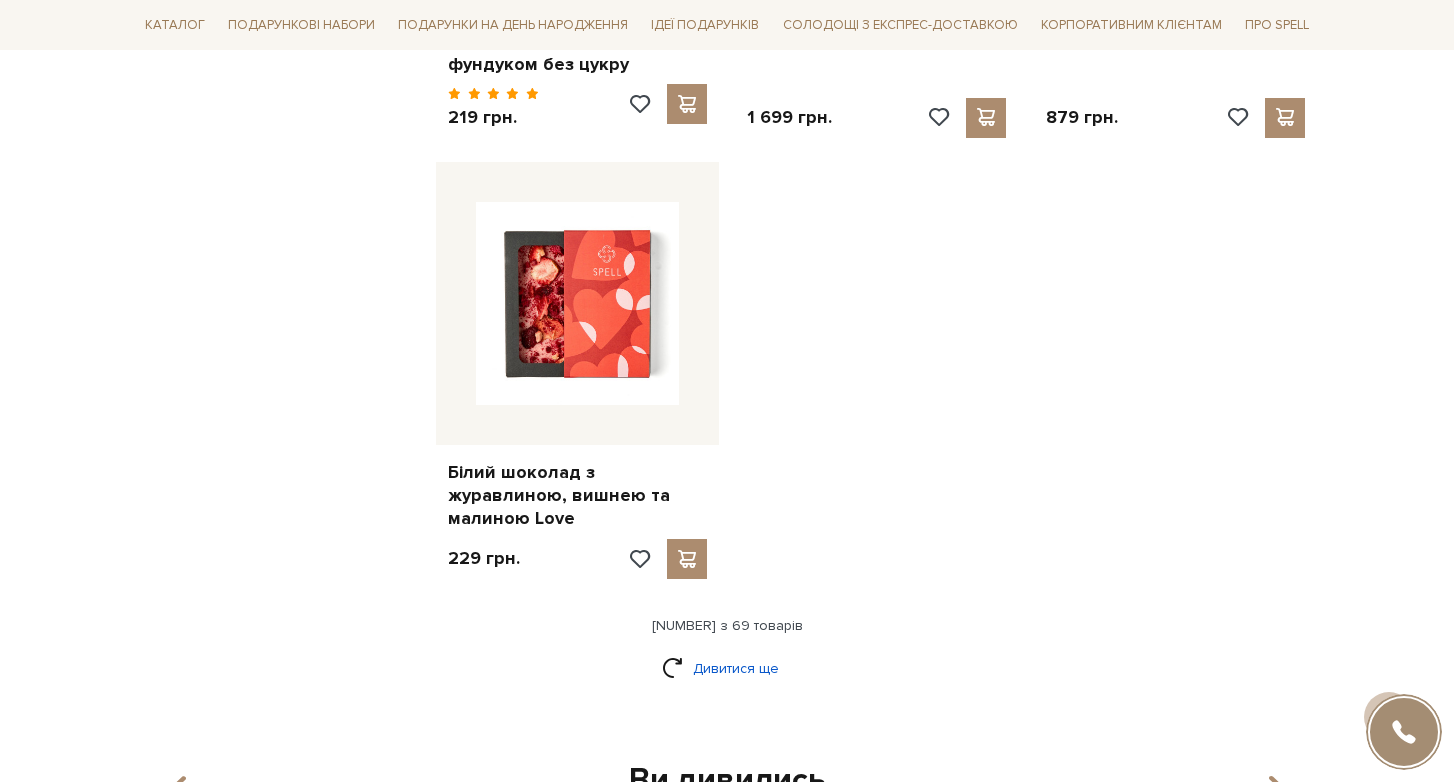 click on "Дивитися ще" at bounding box center [727, 668] 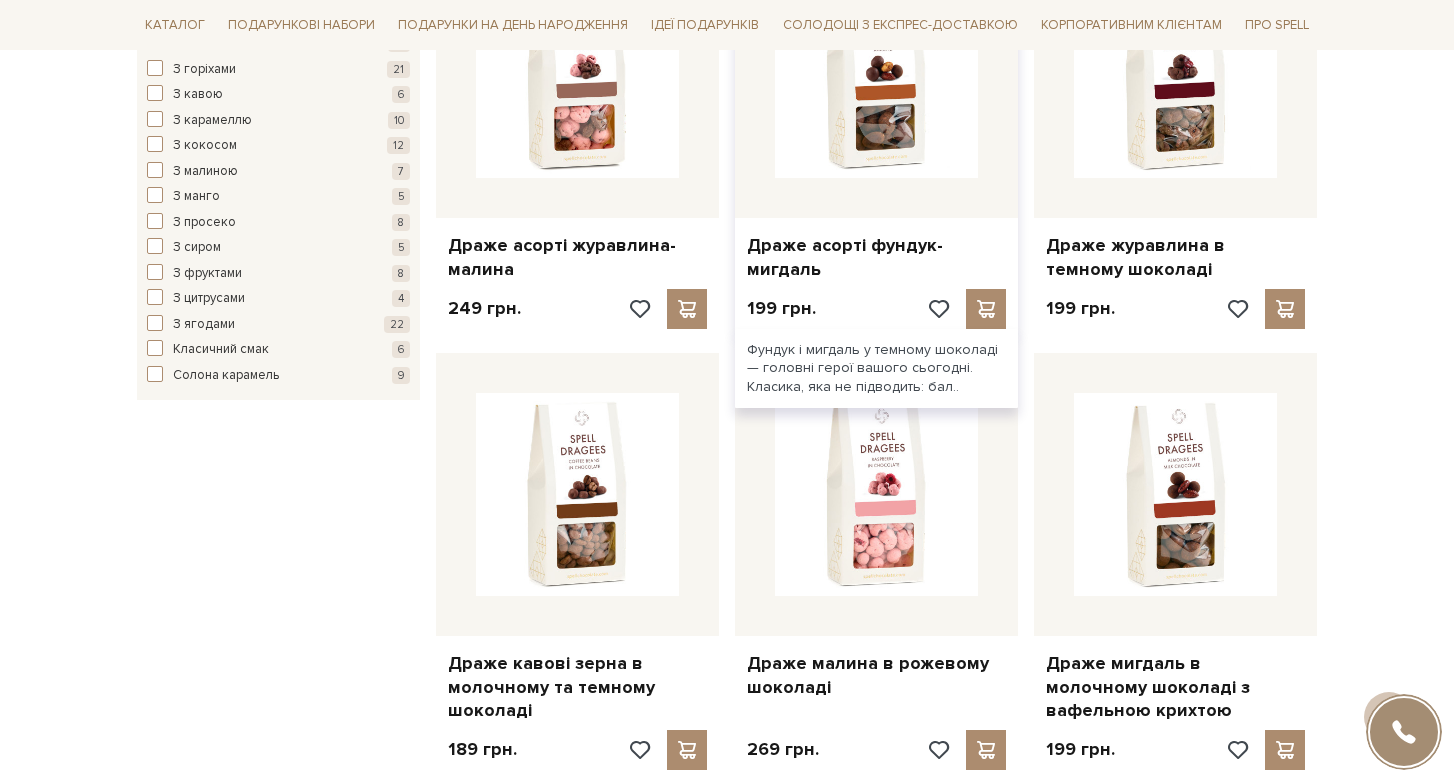scroll, scrollTop: 1259, scrollLeft: 0, axis: vertical 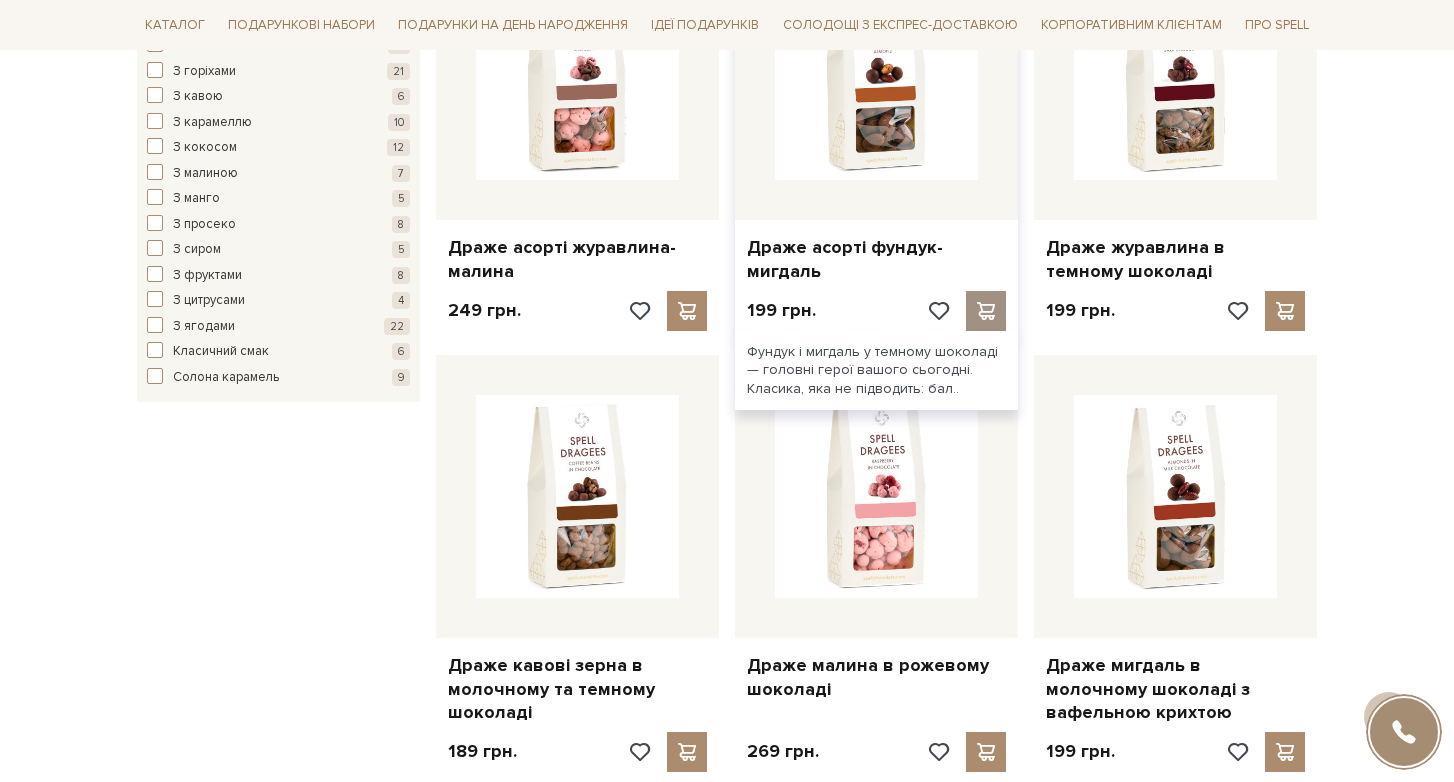 click at bounding box center (985, 311) 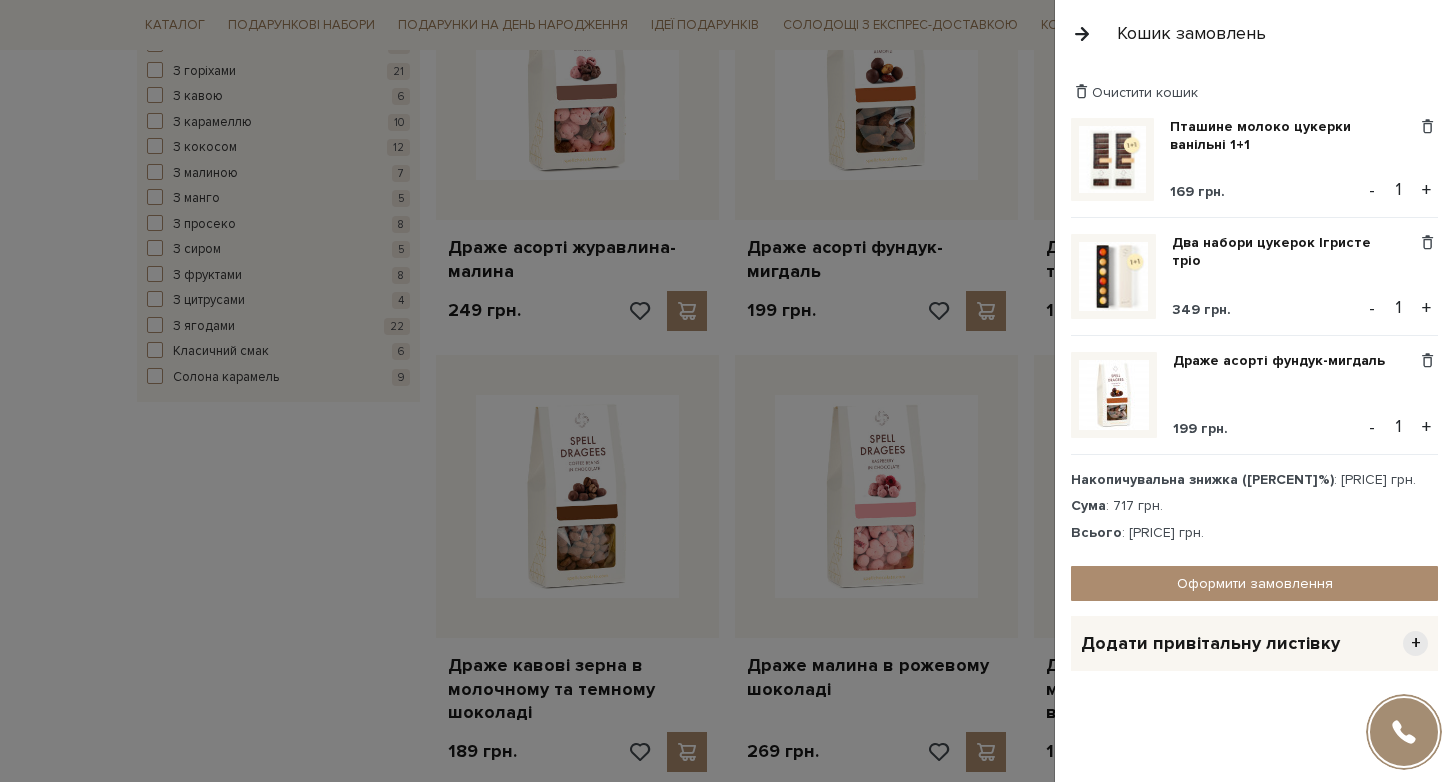 click at bounding box center [727, 391] 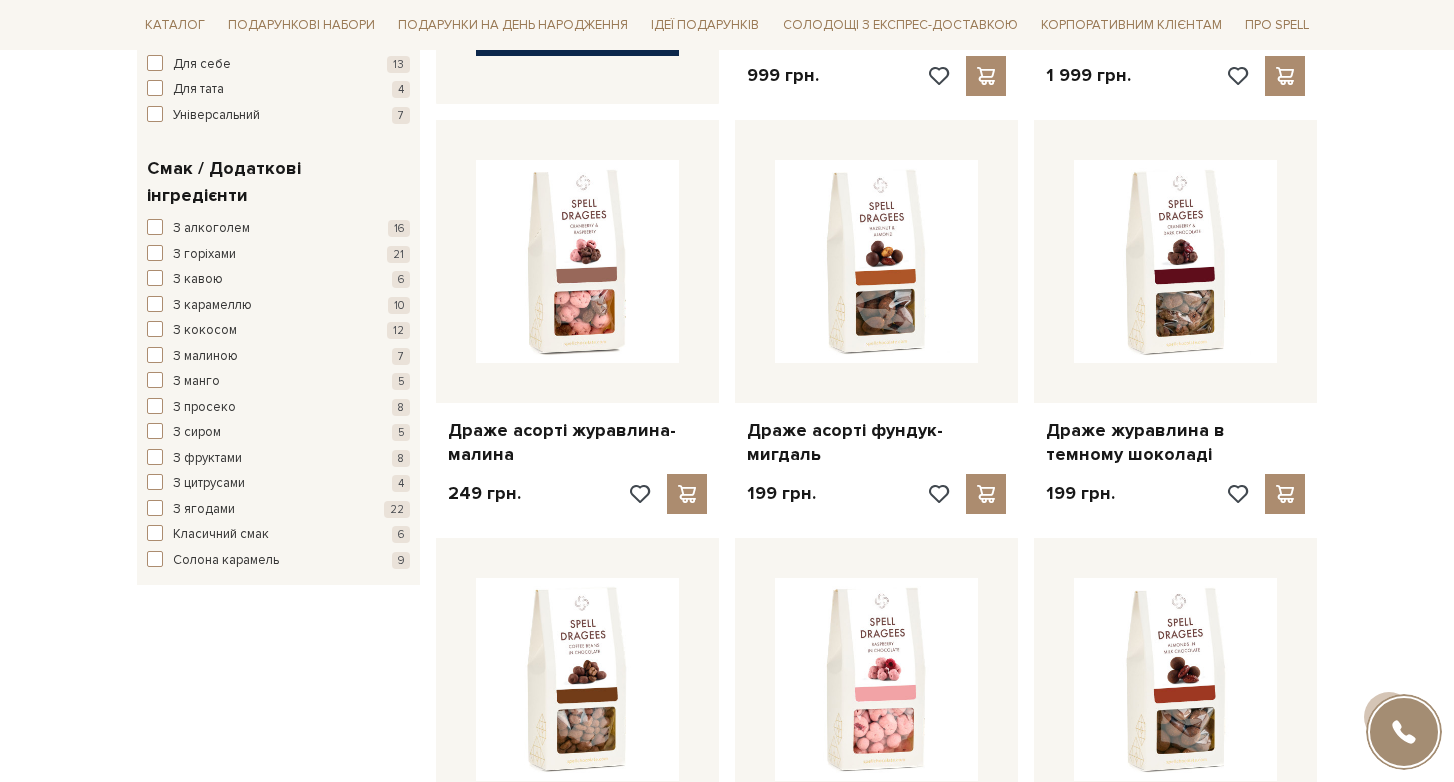 scroll, scrollTop: 787, scrollLeft: 0, axis: vertical 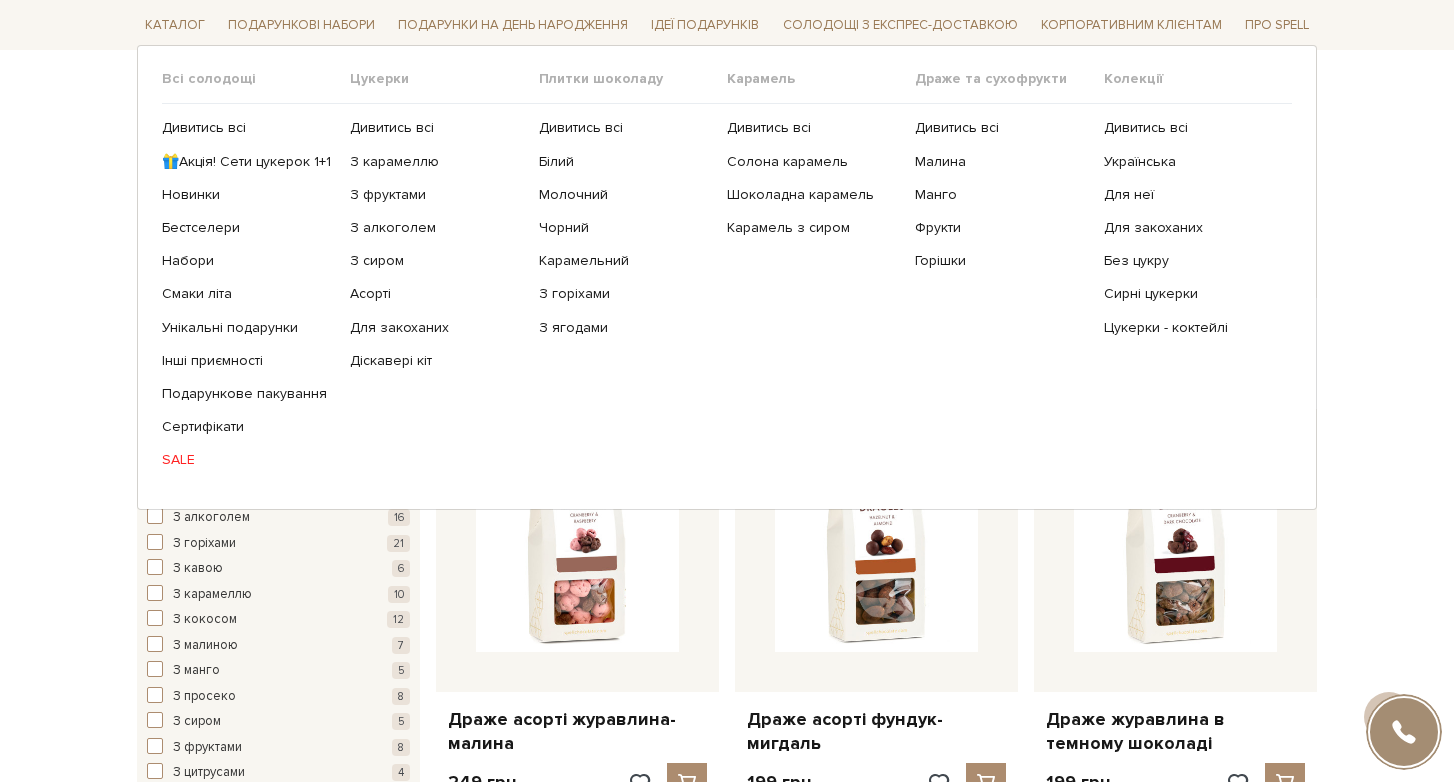click on "SALE" at bounding box center [248, 460] 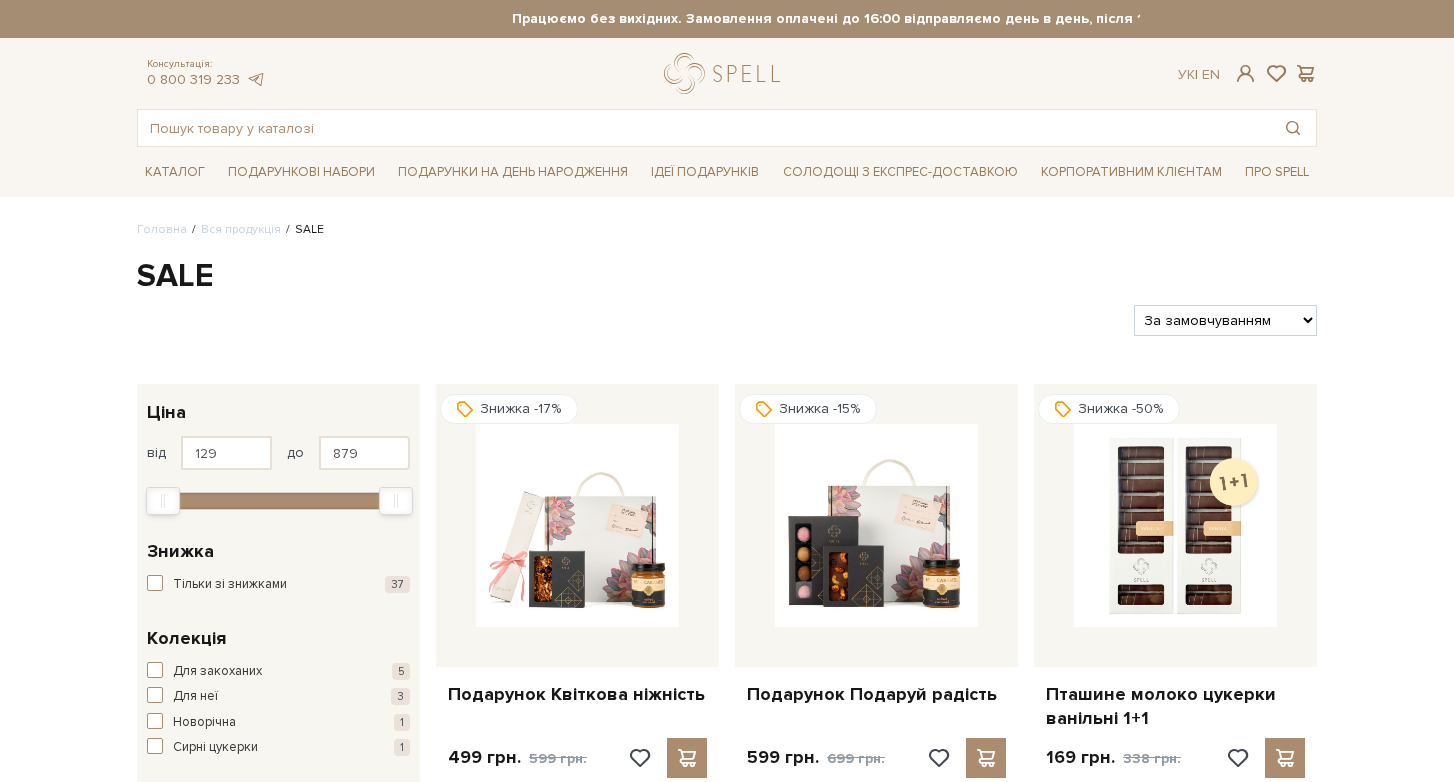 scroll, scrollTop: 0, scrollLeft: 0, axis: both 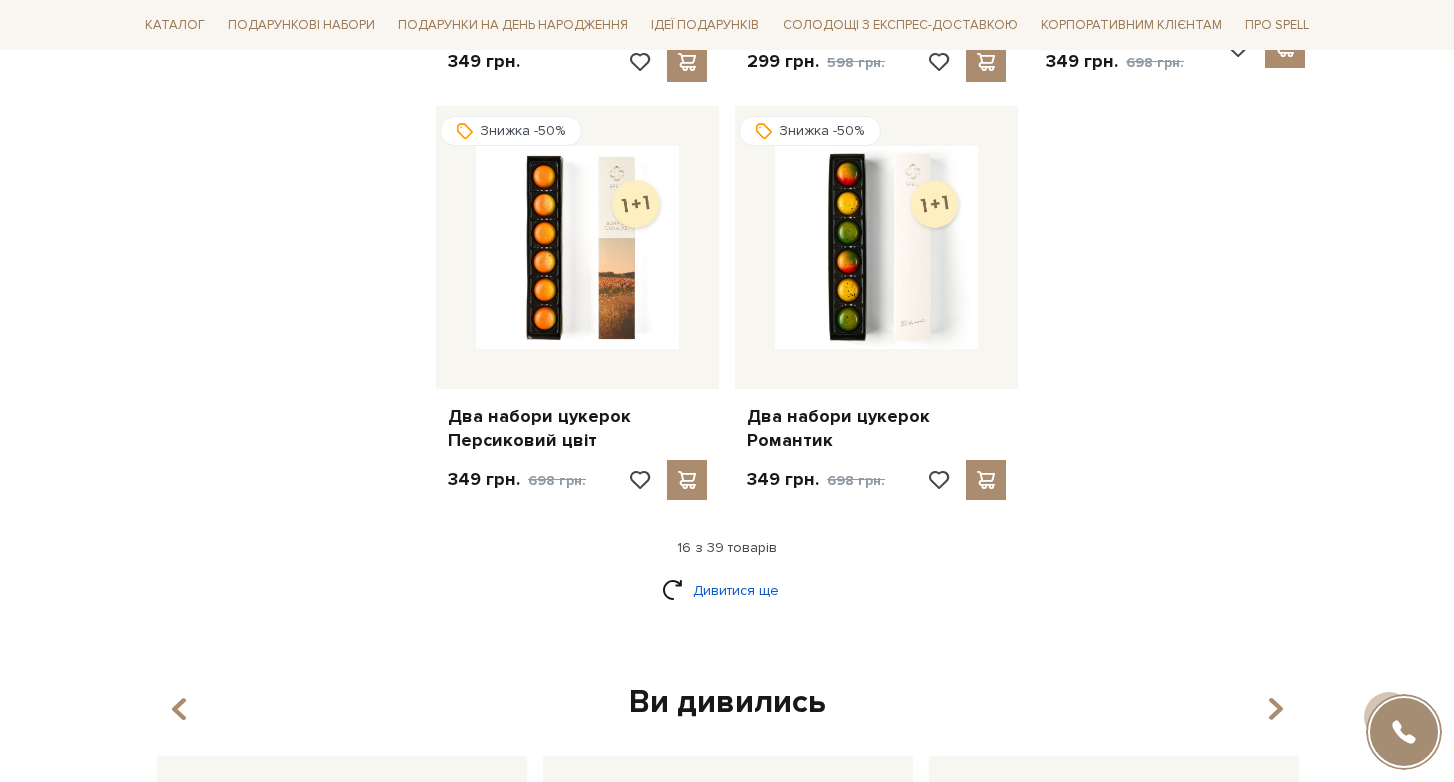 click on "Дивитися ще" at bounding box center (727, 590) 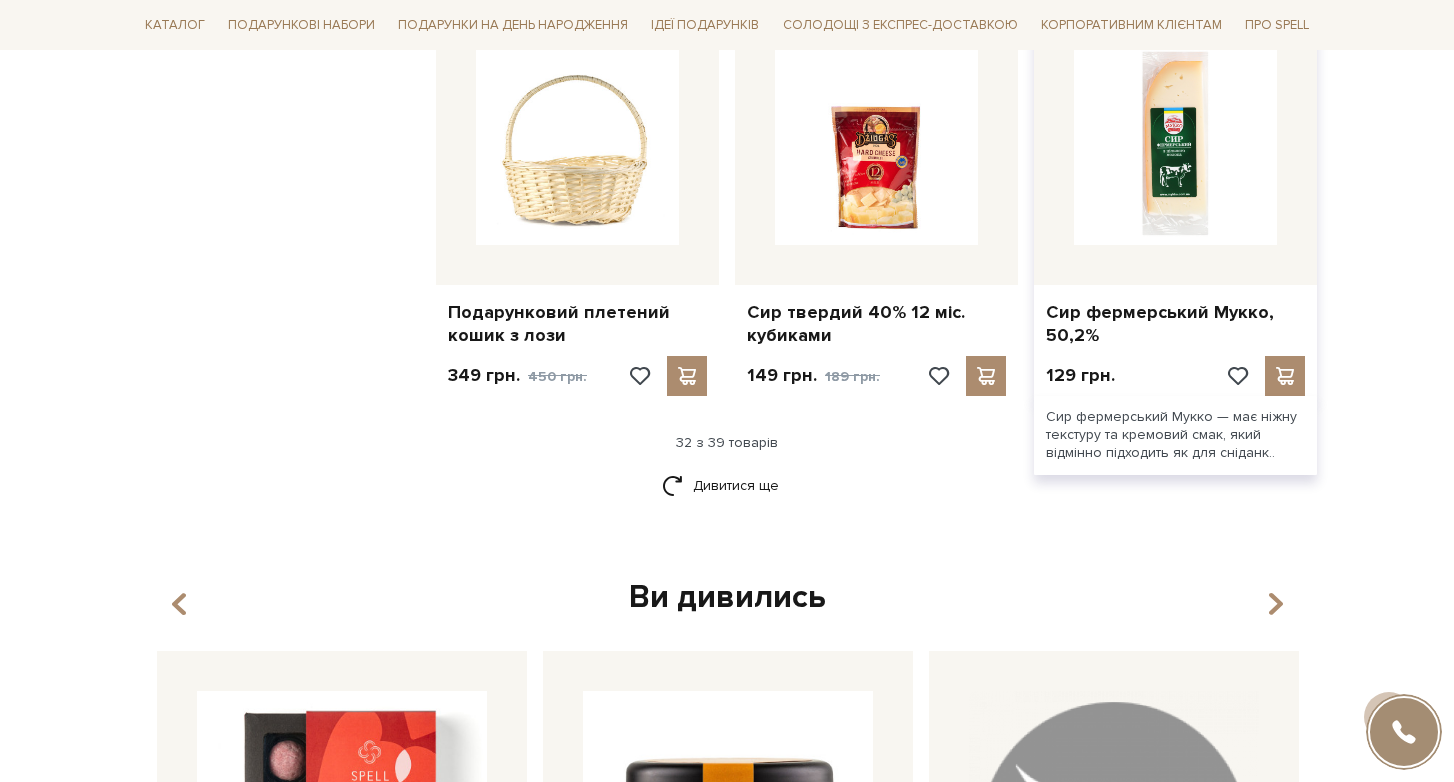scroll, scrollTop: 4642, scrollLeft: 0, axis: vertical 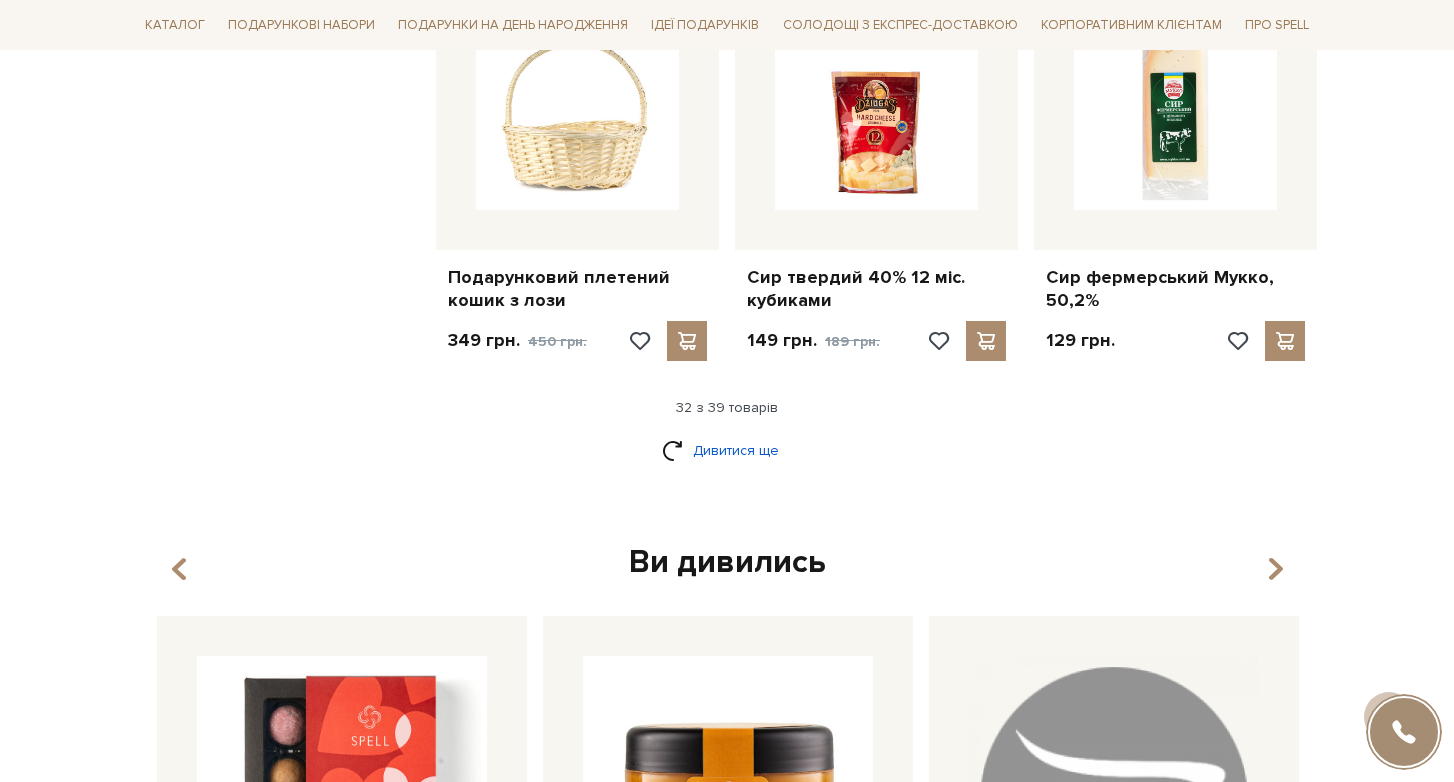 click on "Дивитися ще" at bounding box center (727, 450) 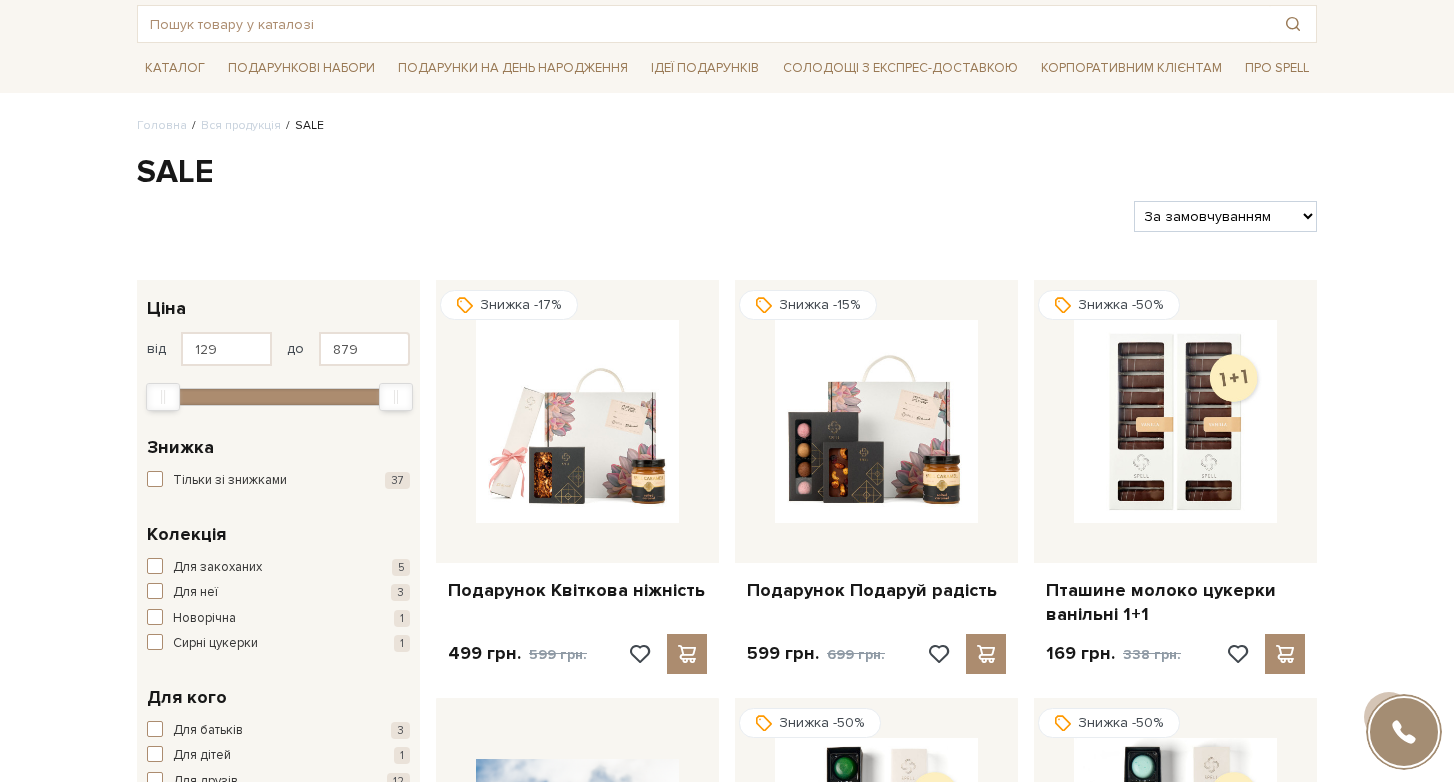 scroll, scrollTop: 71, scrollLeft: 0, axis: vertical 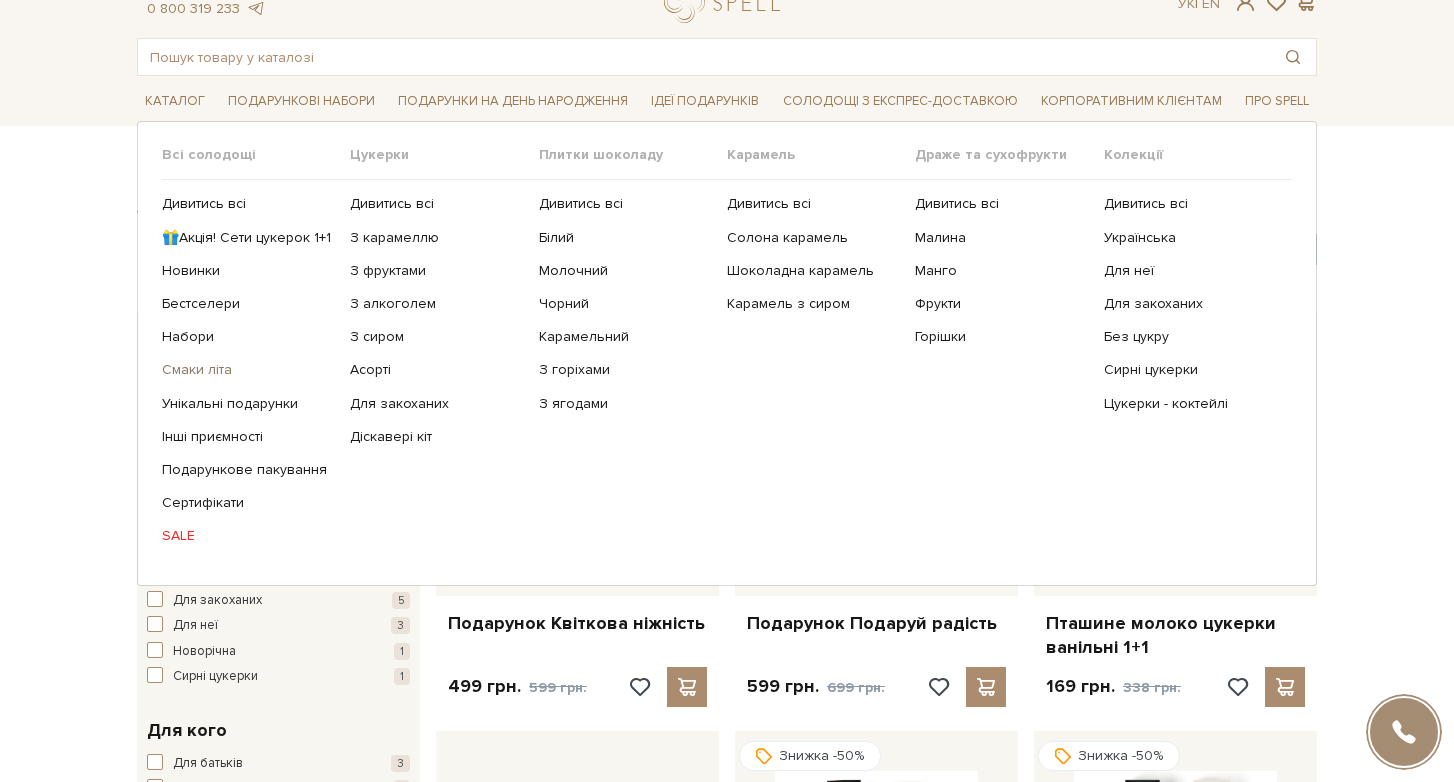 click on "Смаки літа" at bounding box center (248, 370) 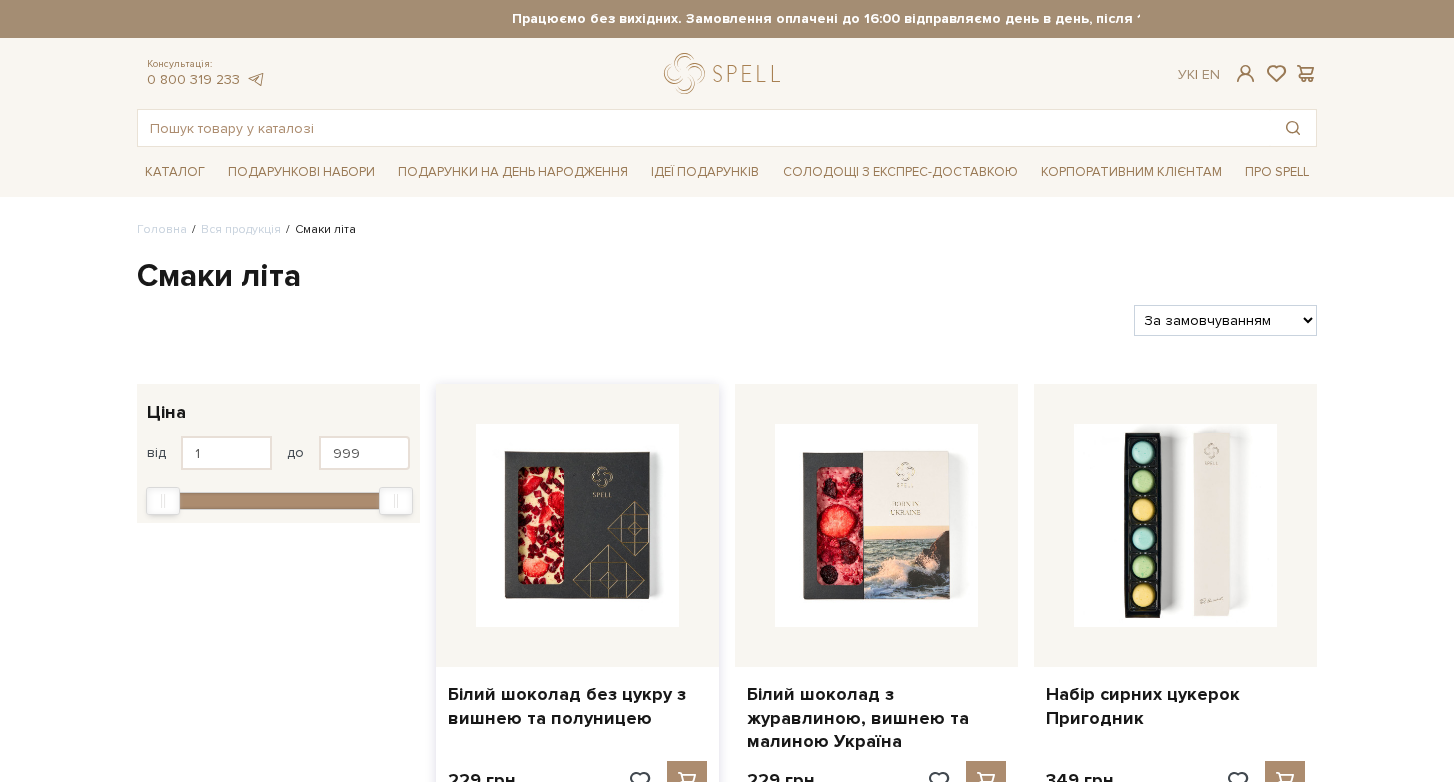 scroll, scrollTop: 0, scrollLeft: 0, axis: both 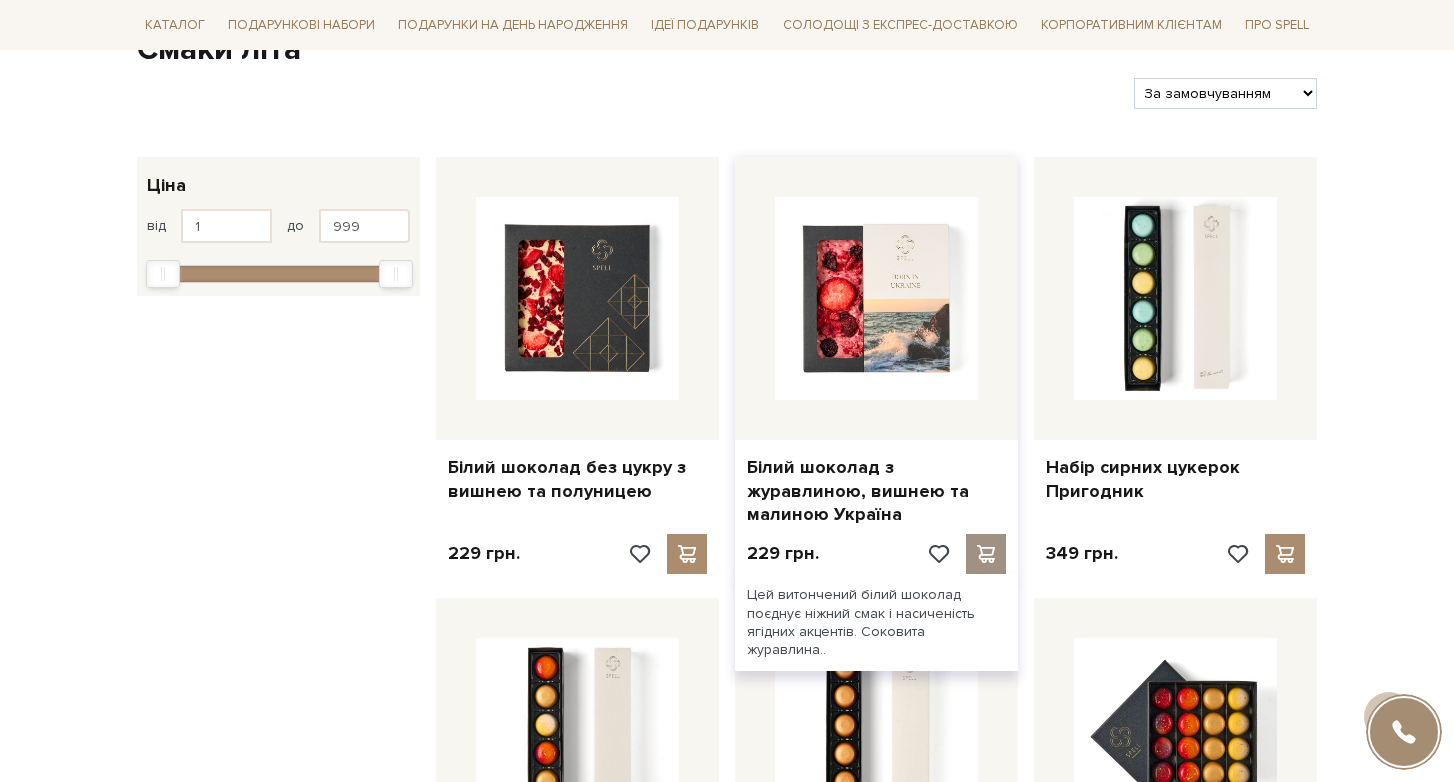 click at bounding box center [985, 554] 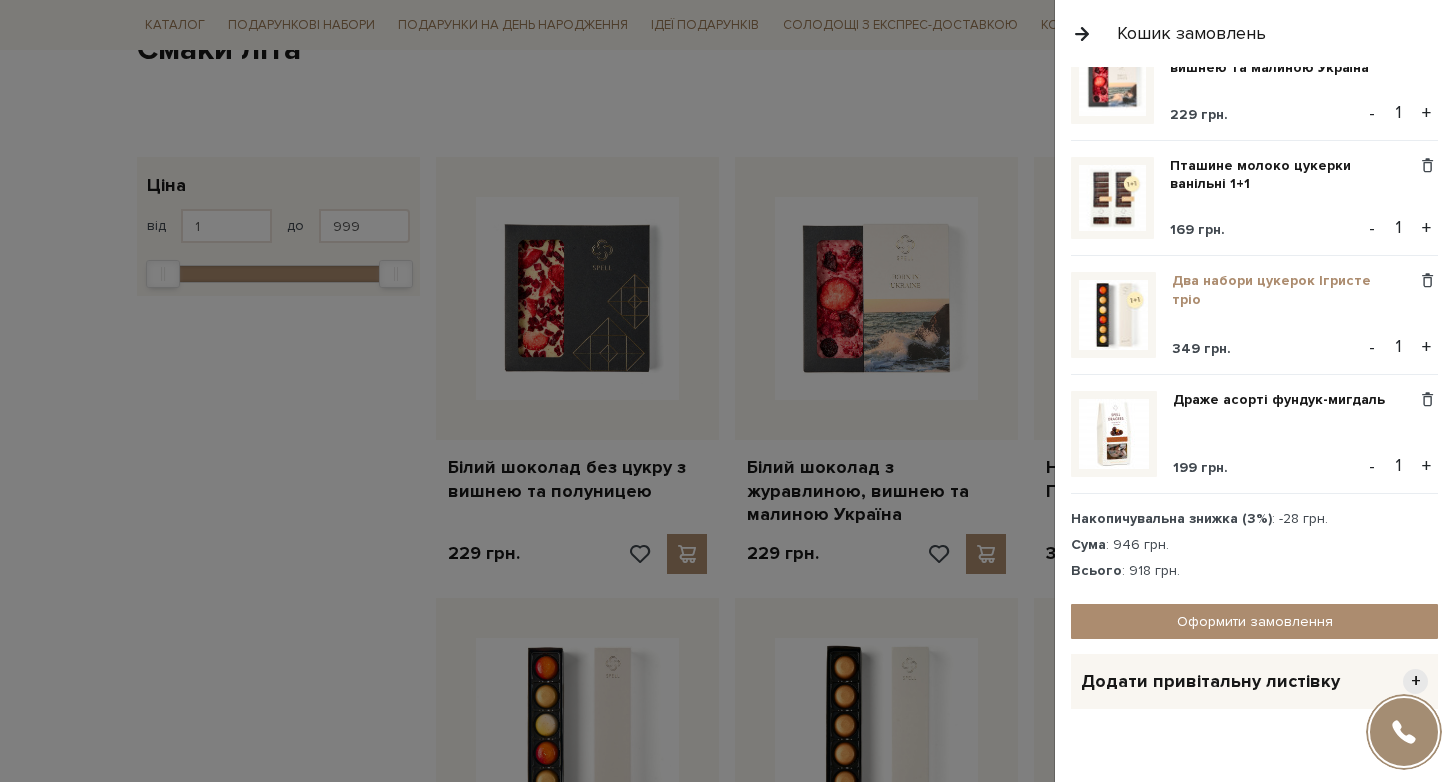 scroll, scrollTop: 0, scrollLeft: 0, axis: both 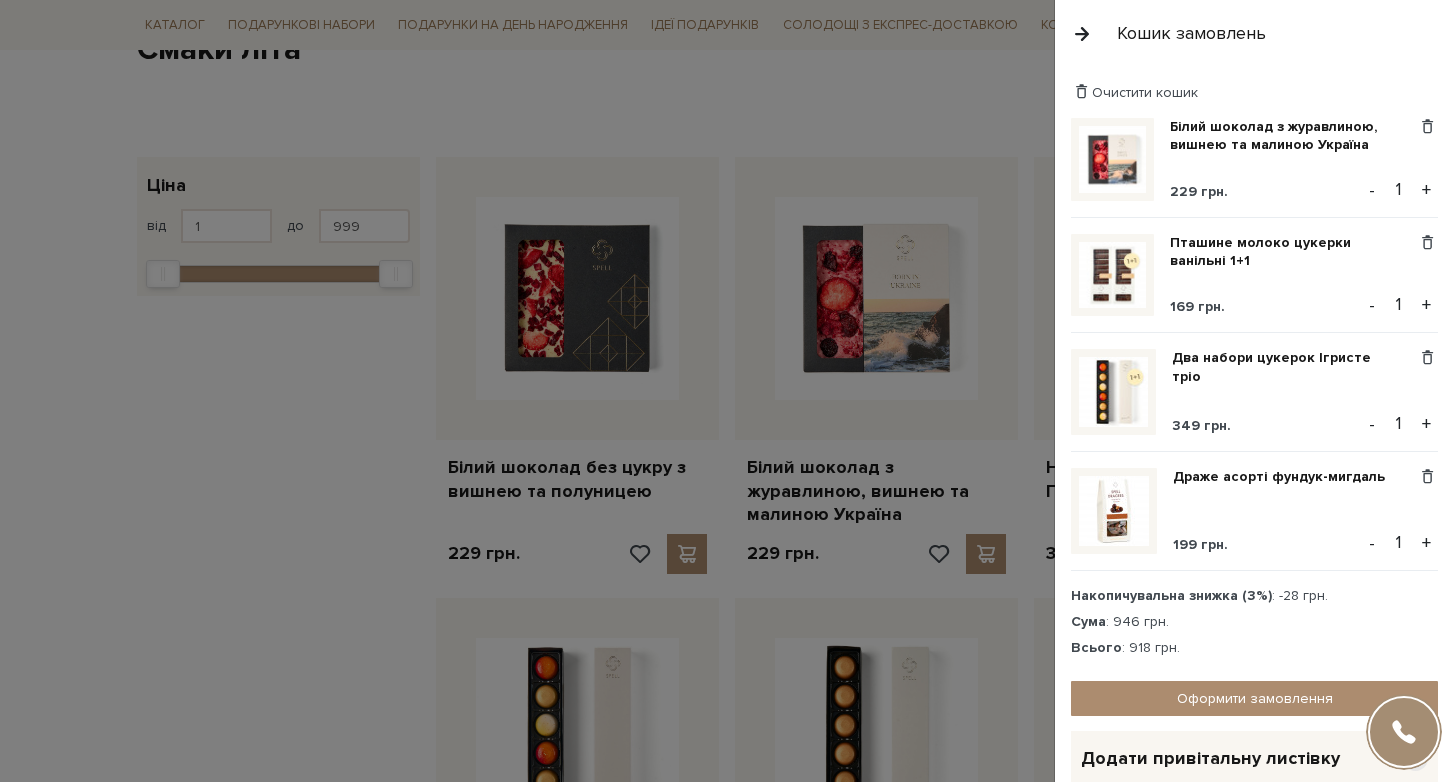click at bounding box center [727, 391] 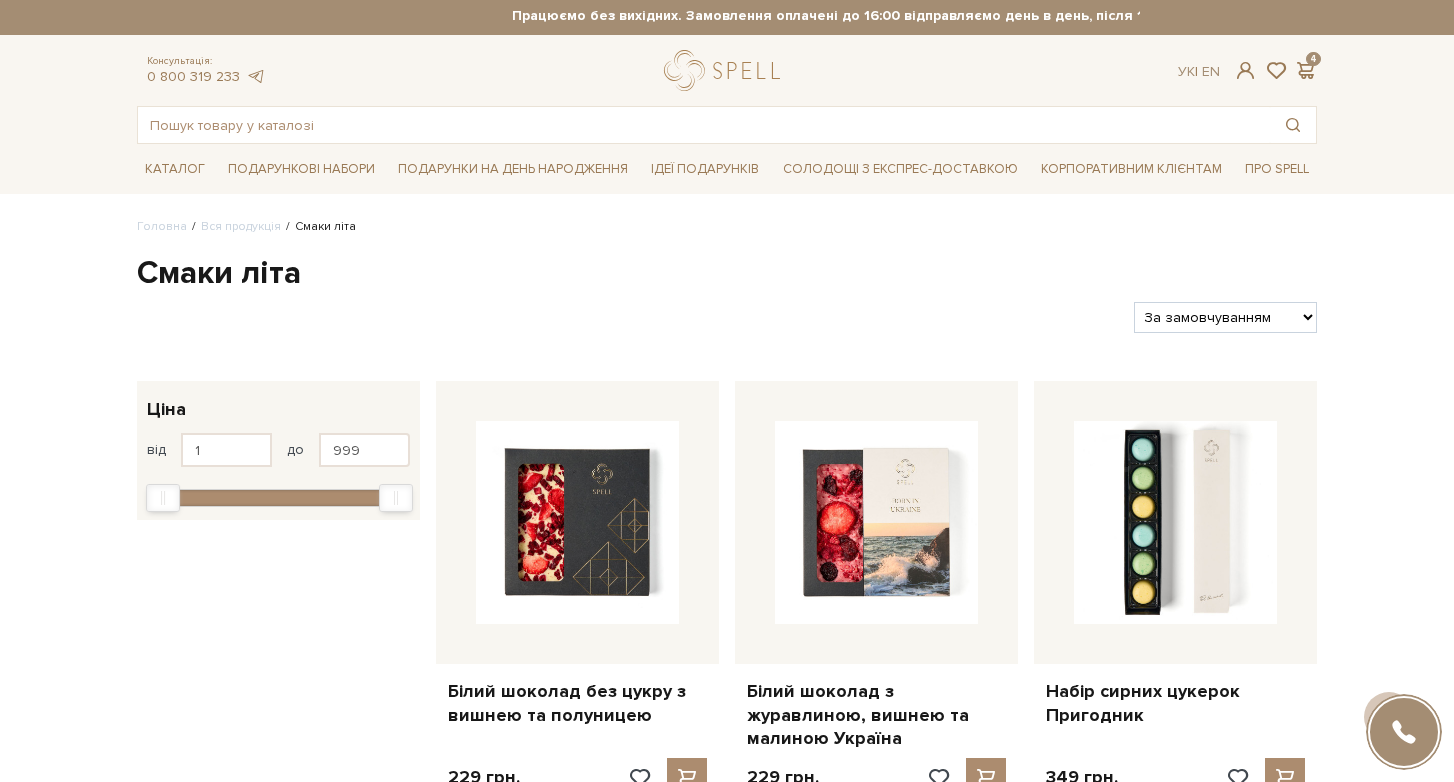 scroll, scrollTop: 0, scrollLeft: 0, axis: both 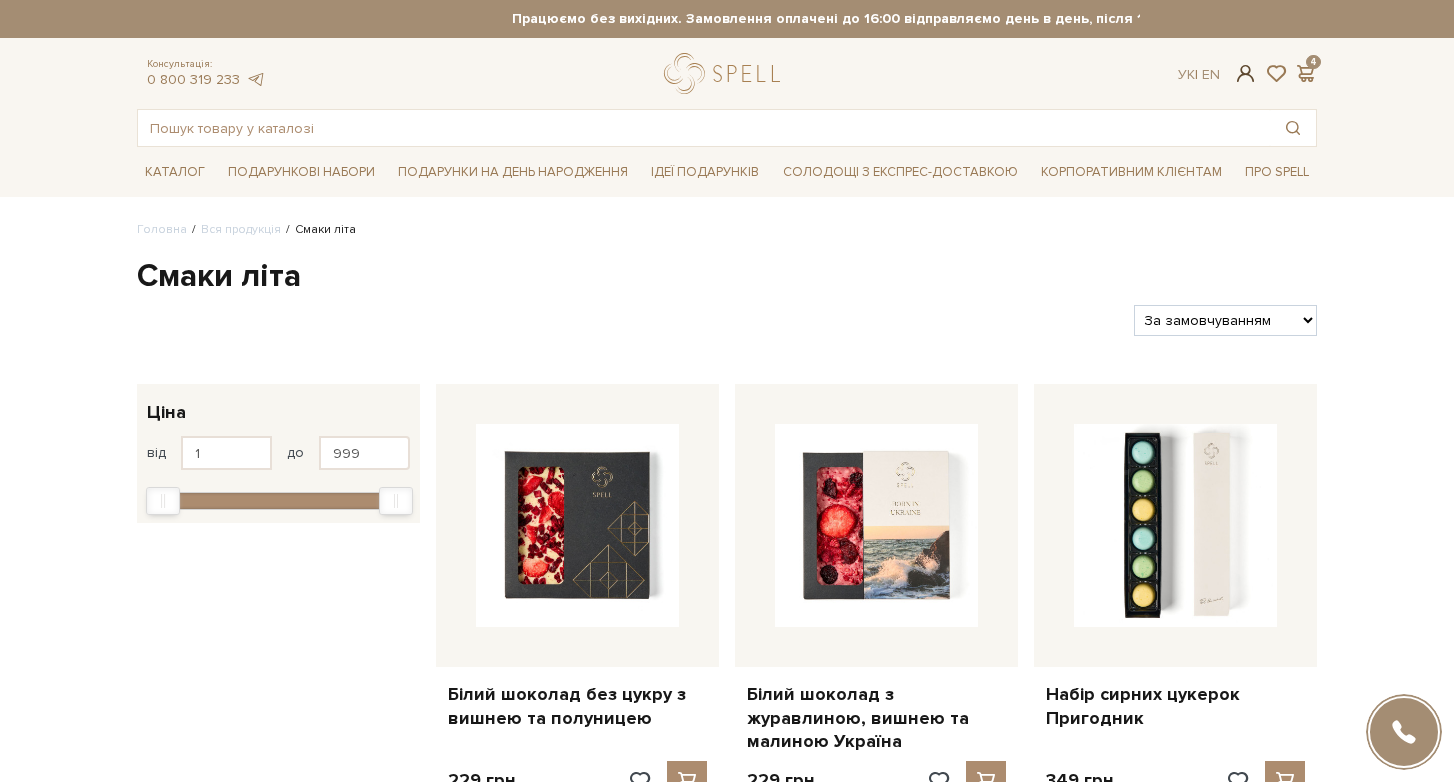 click at bounding box center (1246, 73) 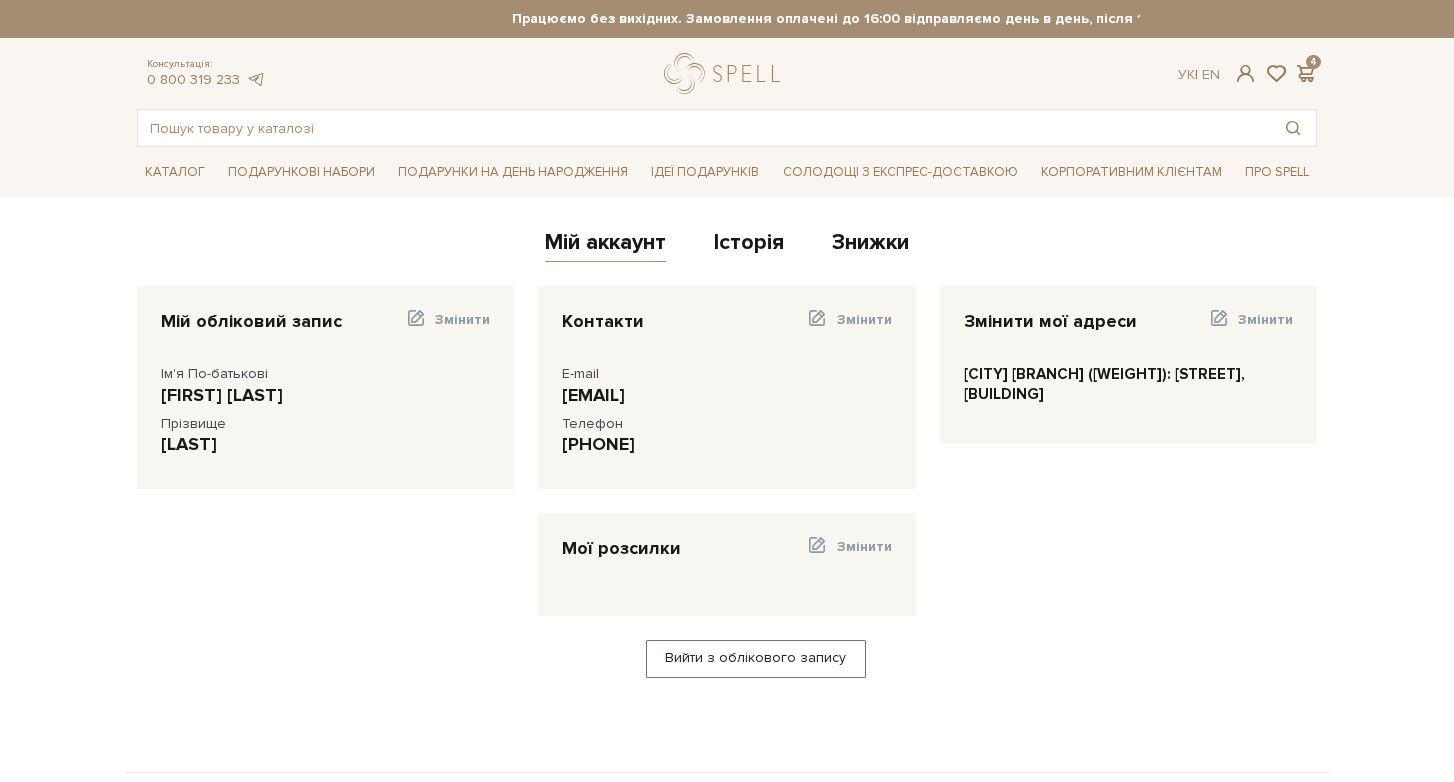 scroll, scrollTop: 0, scrollLeft: 0, axis: both 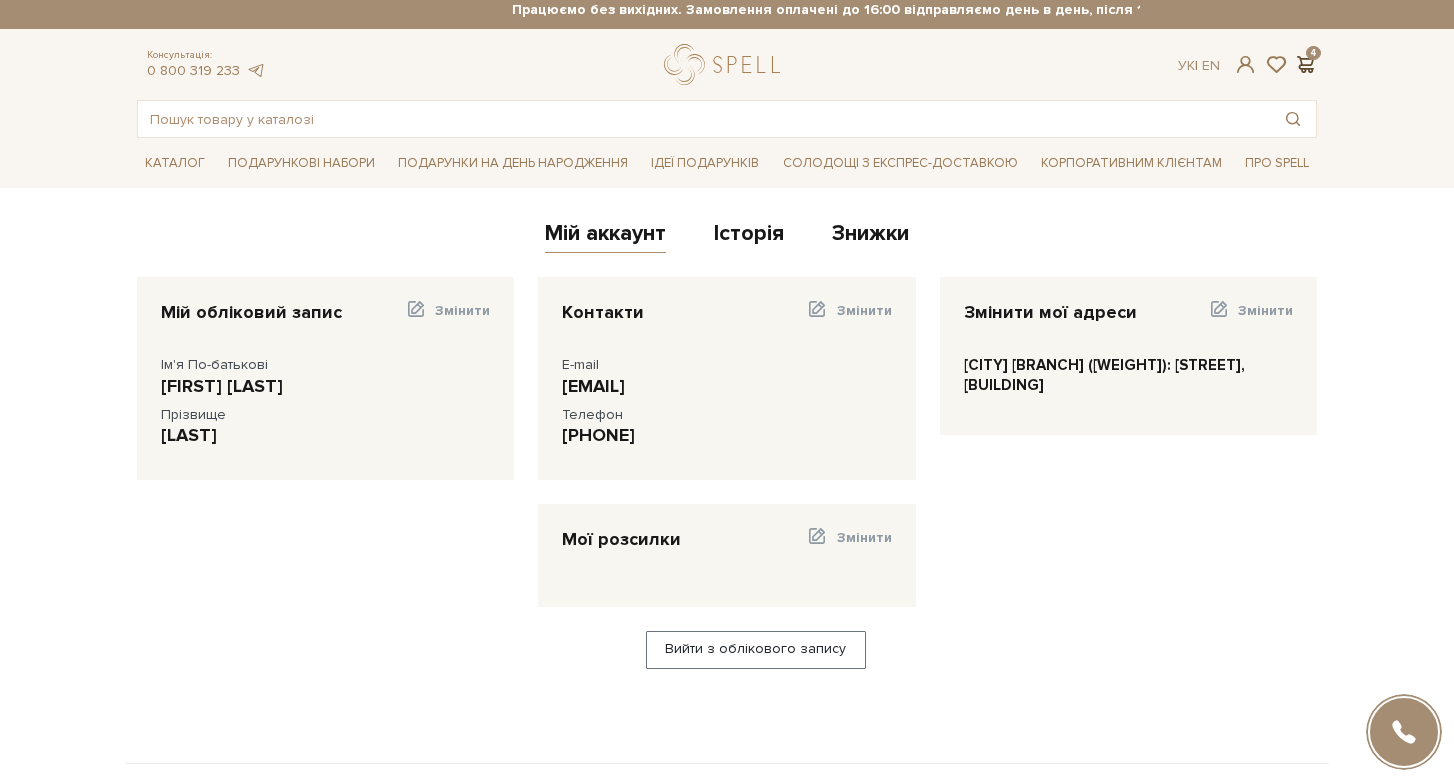 click at bounding box center (1305, 64) 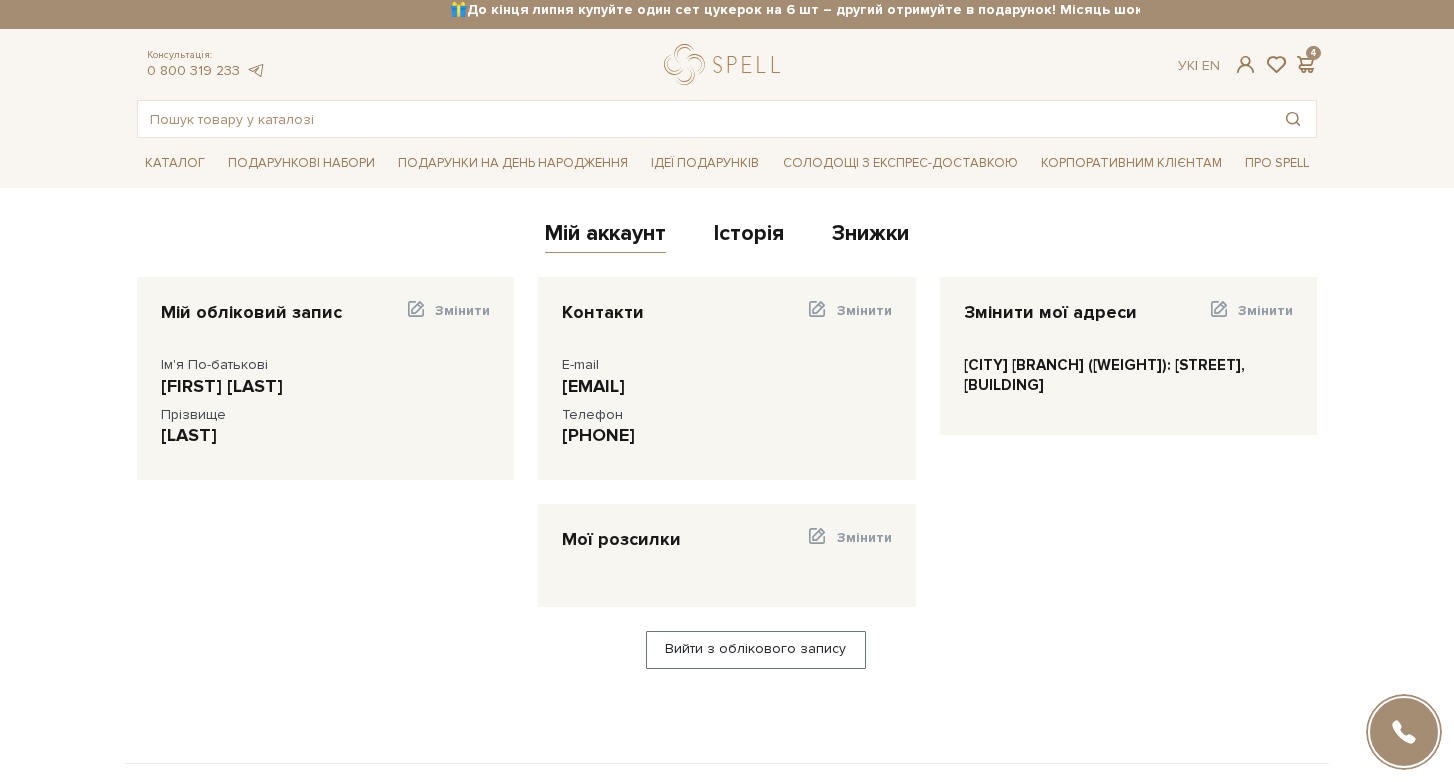 click at bounding box center (727, 391) 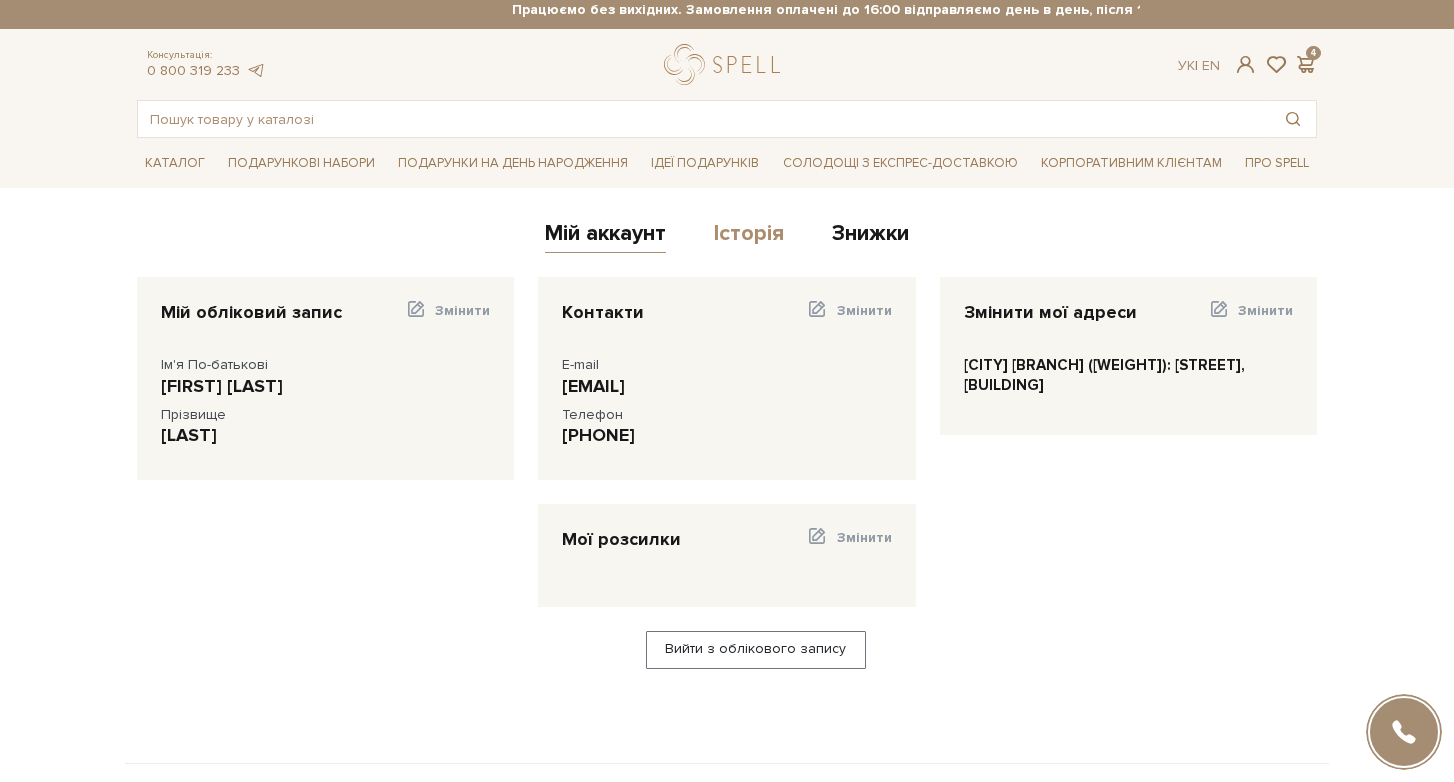 click on "Історія" at bounding box center (749, 236) 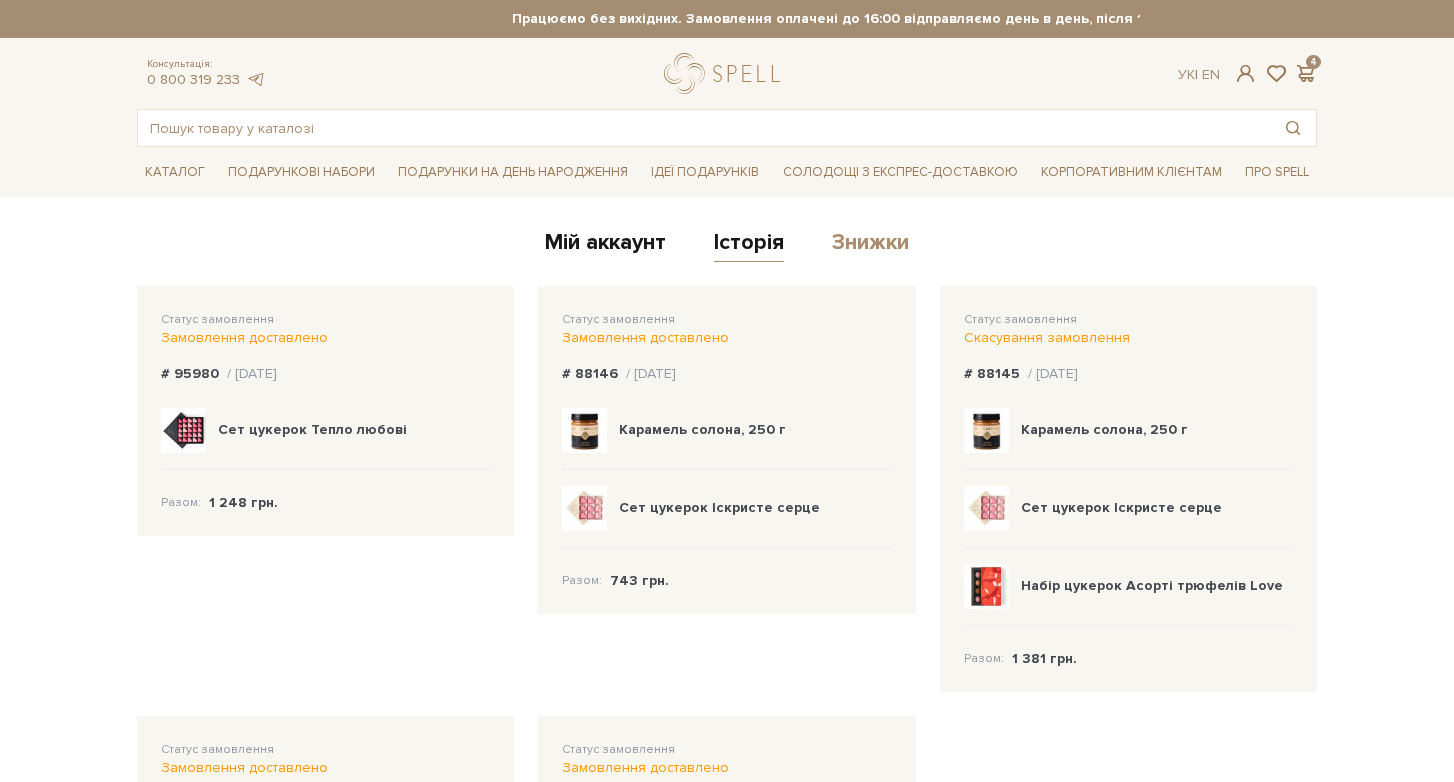 scroll, scrollTop: 0, scrollLeft: 0, axis: both 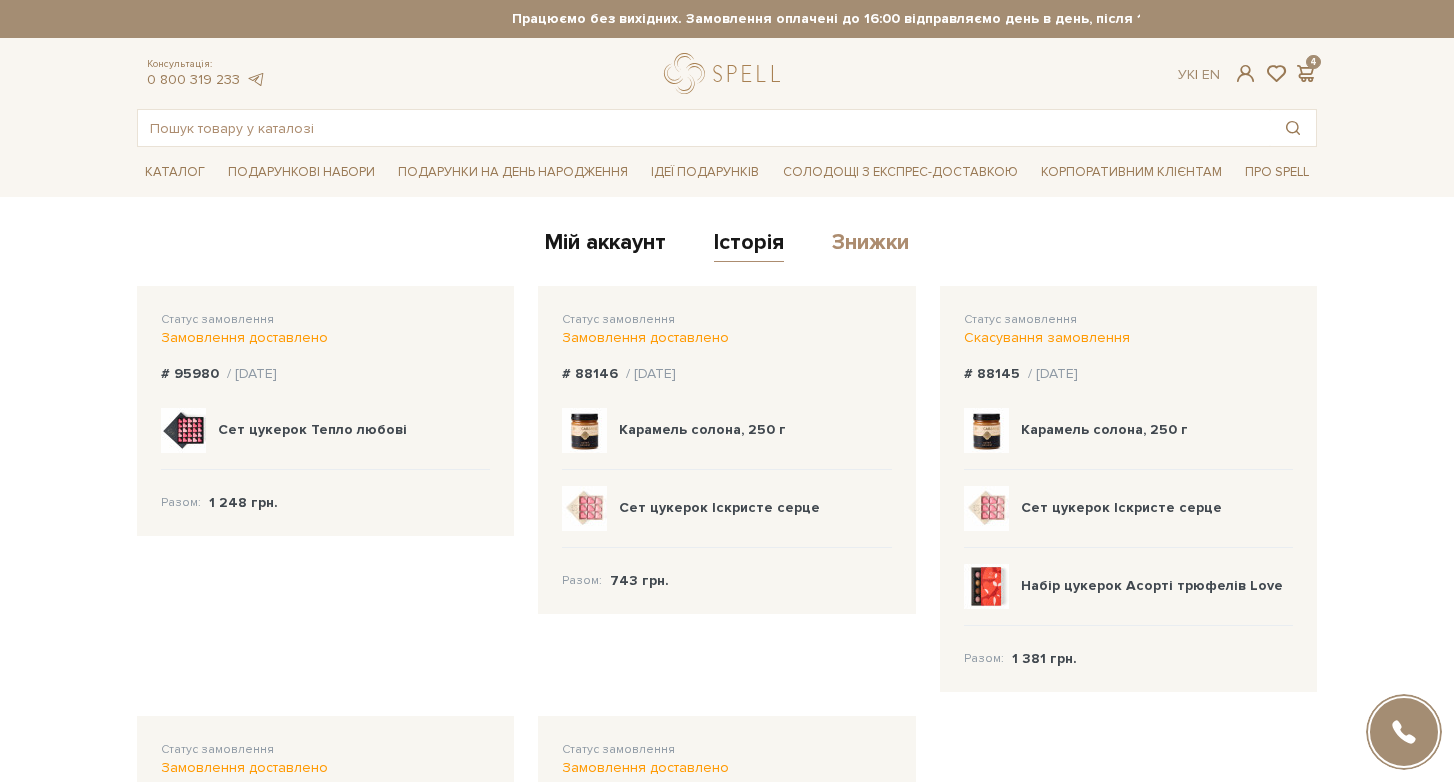 click on "Знижки" at bounding box center [870, 245] 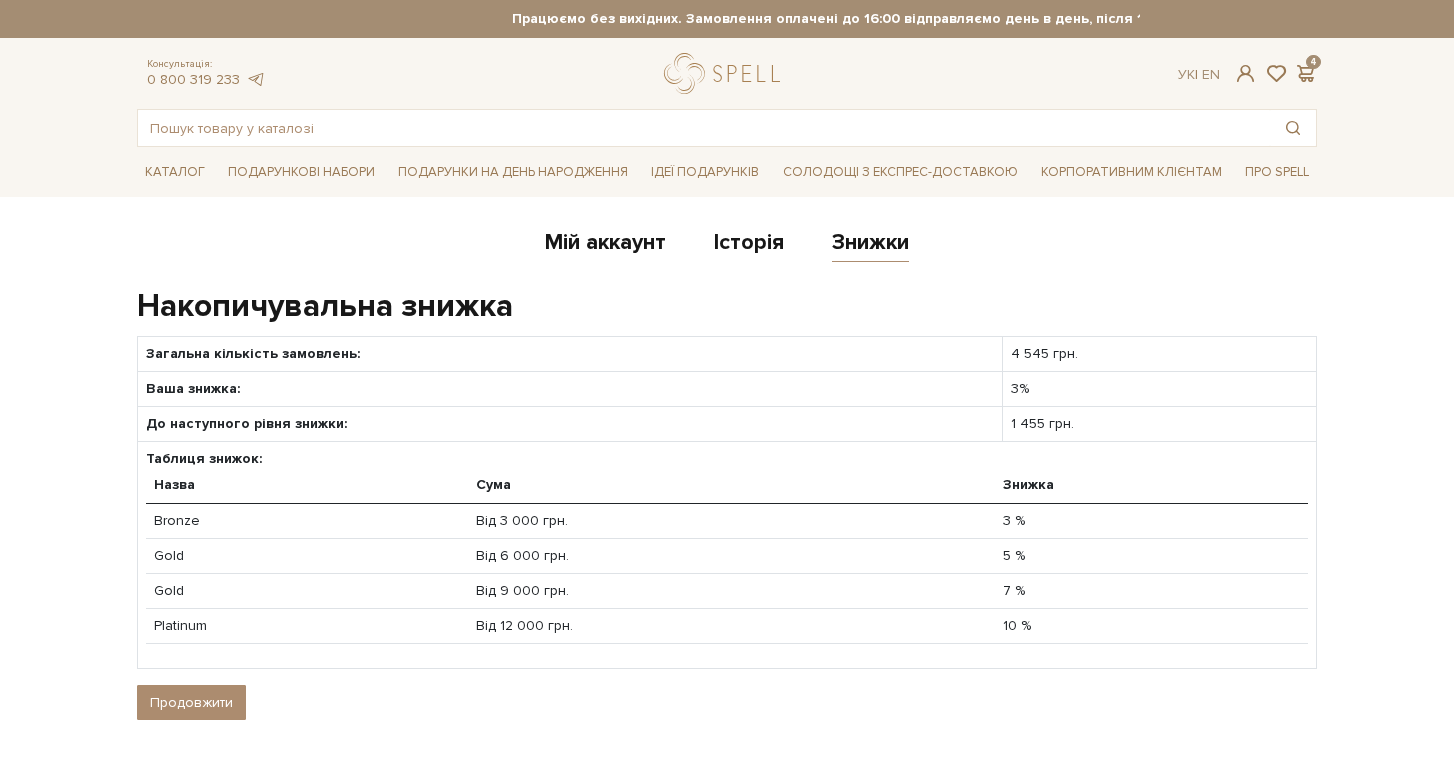 scroll, scrollTop: 0, scrollLeft: 0, axis: both 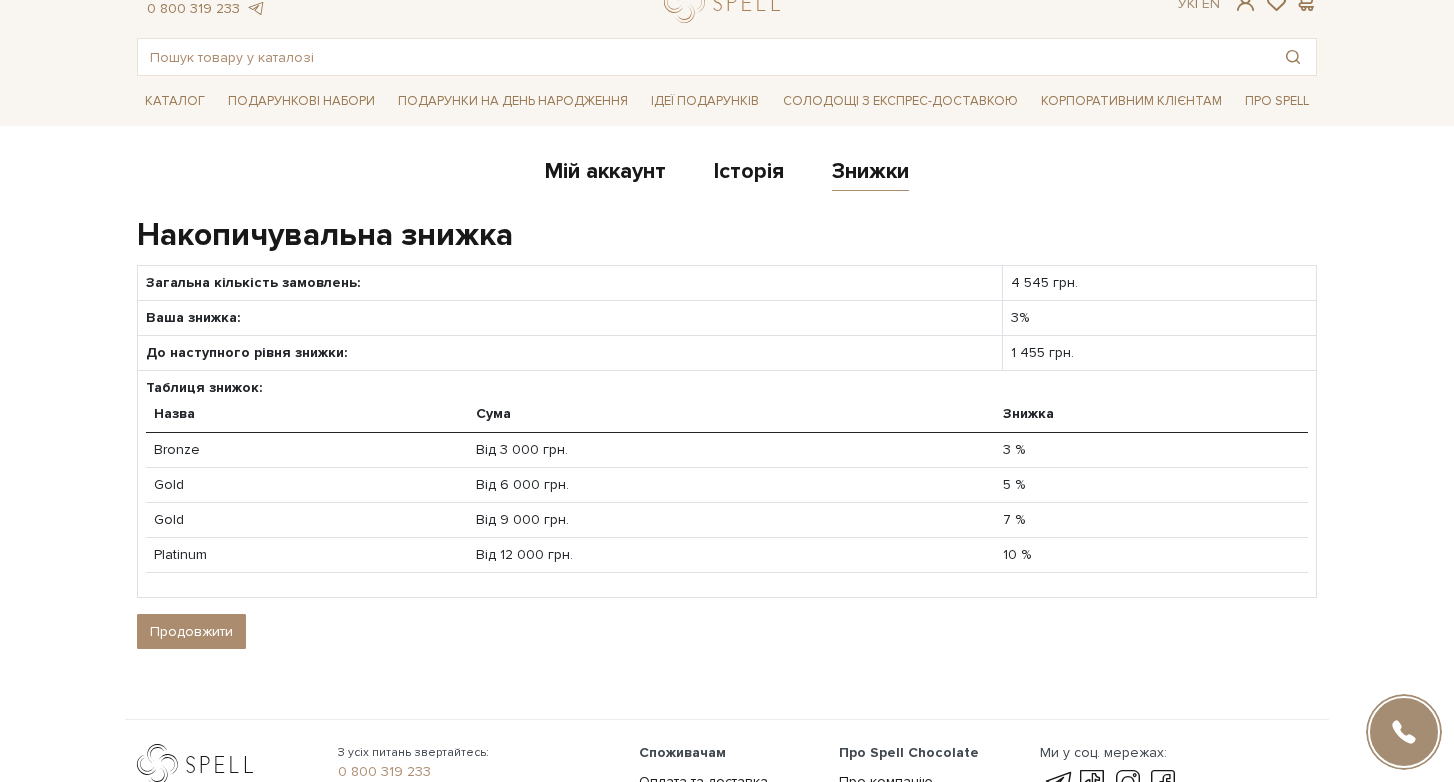 click on "Мій аккаунт
Історія
Знижки" at bounding box center (727, 174) 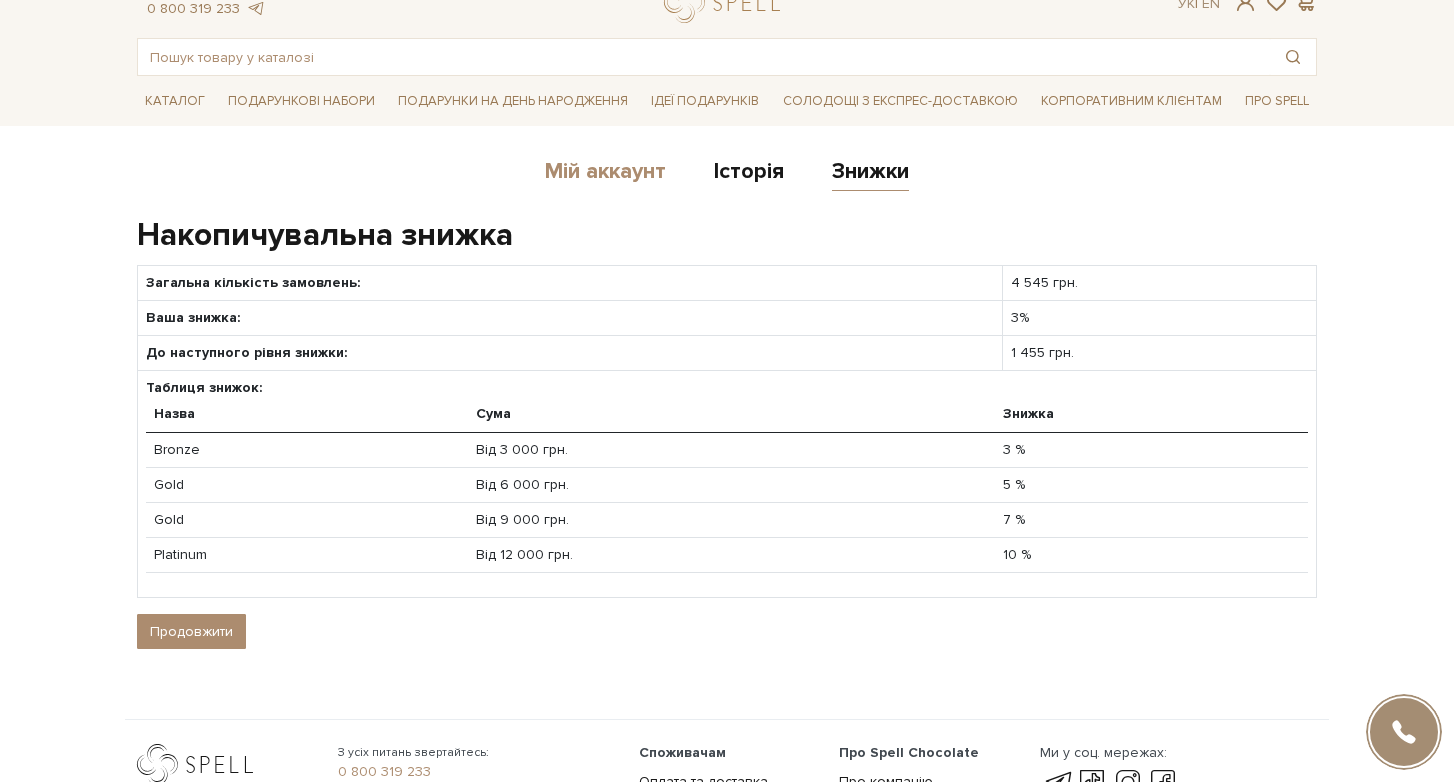 click on "Мій аккаунт" at bounding box center (605, 174) 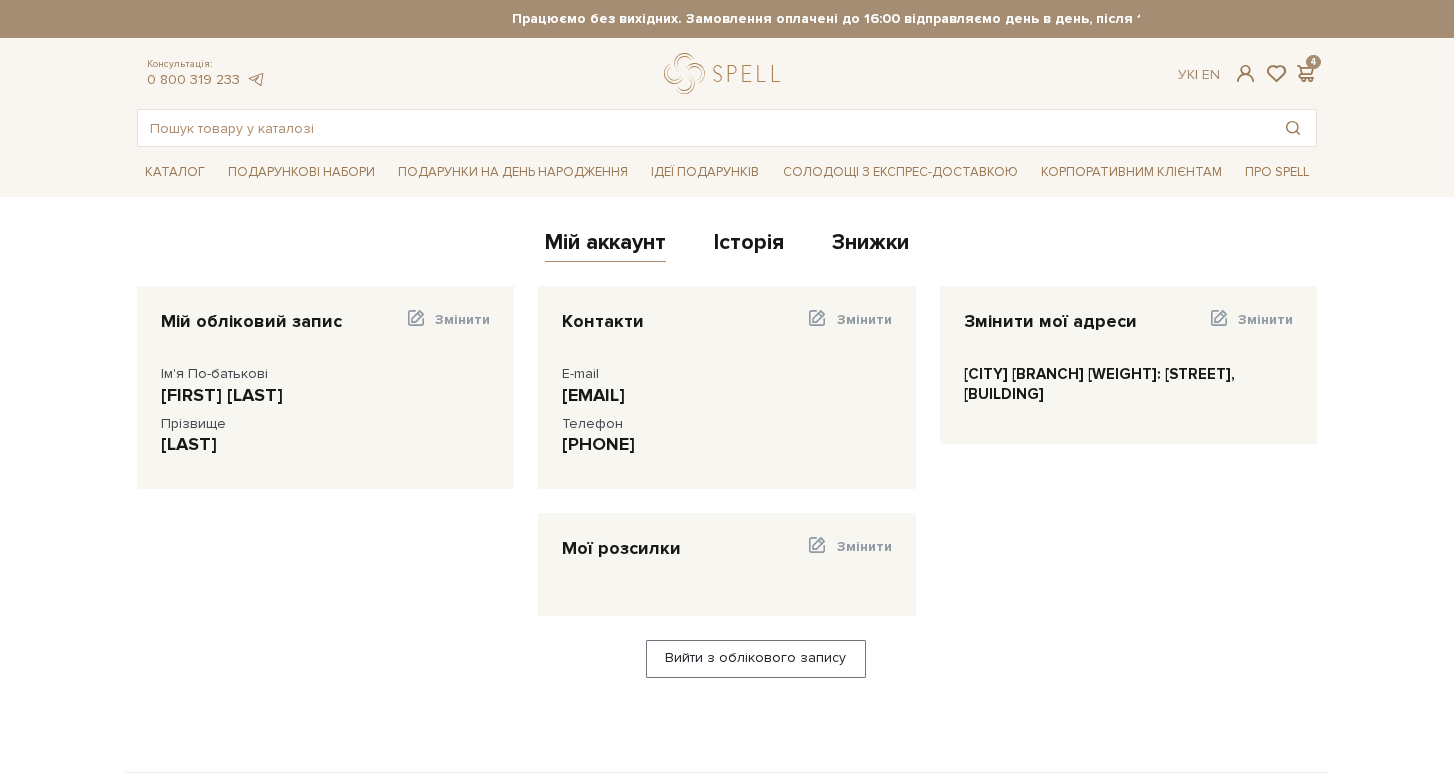 click on "Каталог
Всі солодощі
Набори" at bounding box center [727, 172] 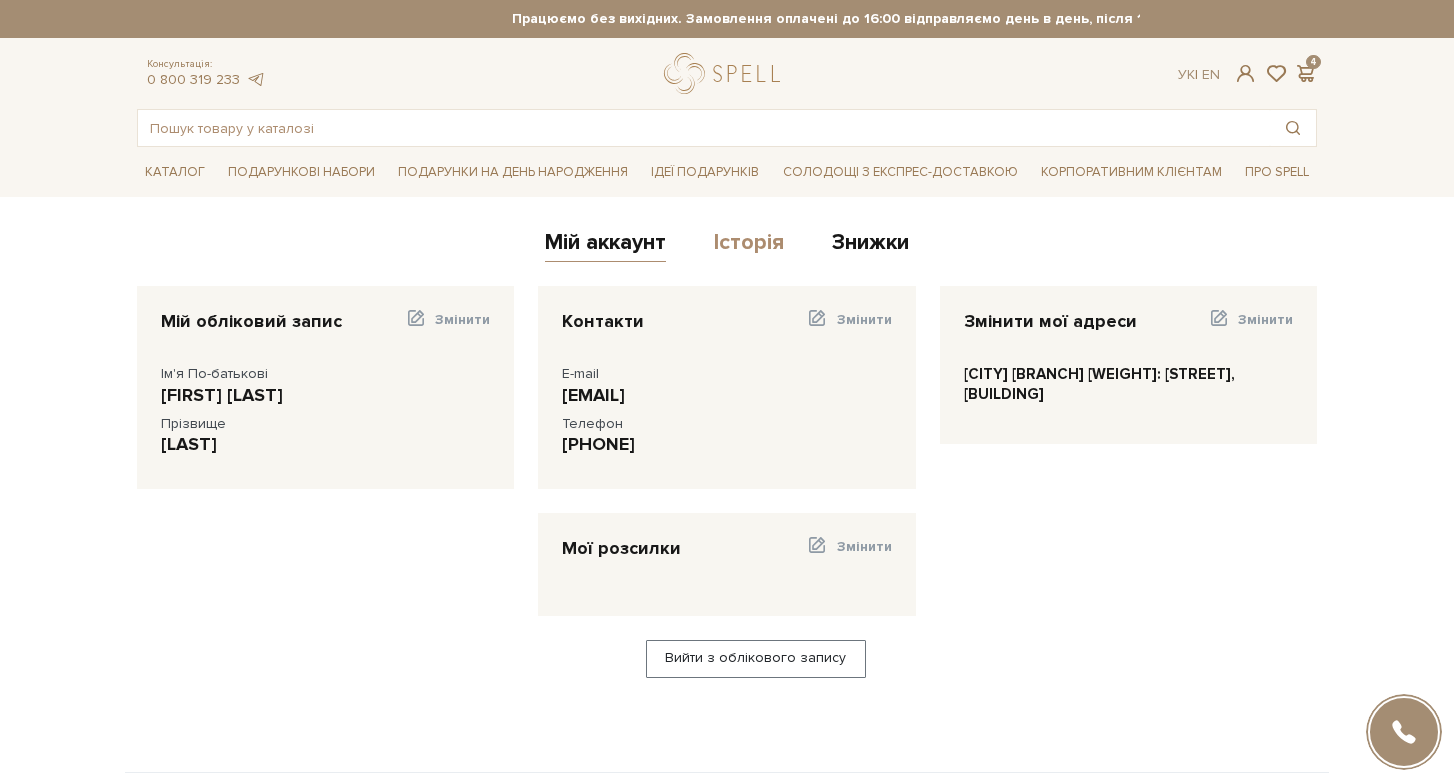 click on "Історія" at bounding box center (749, 245) 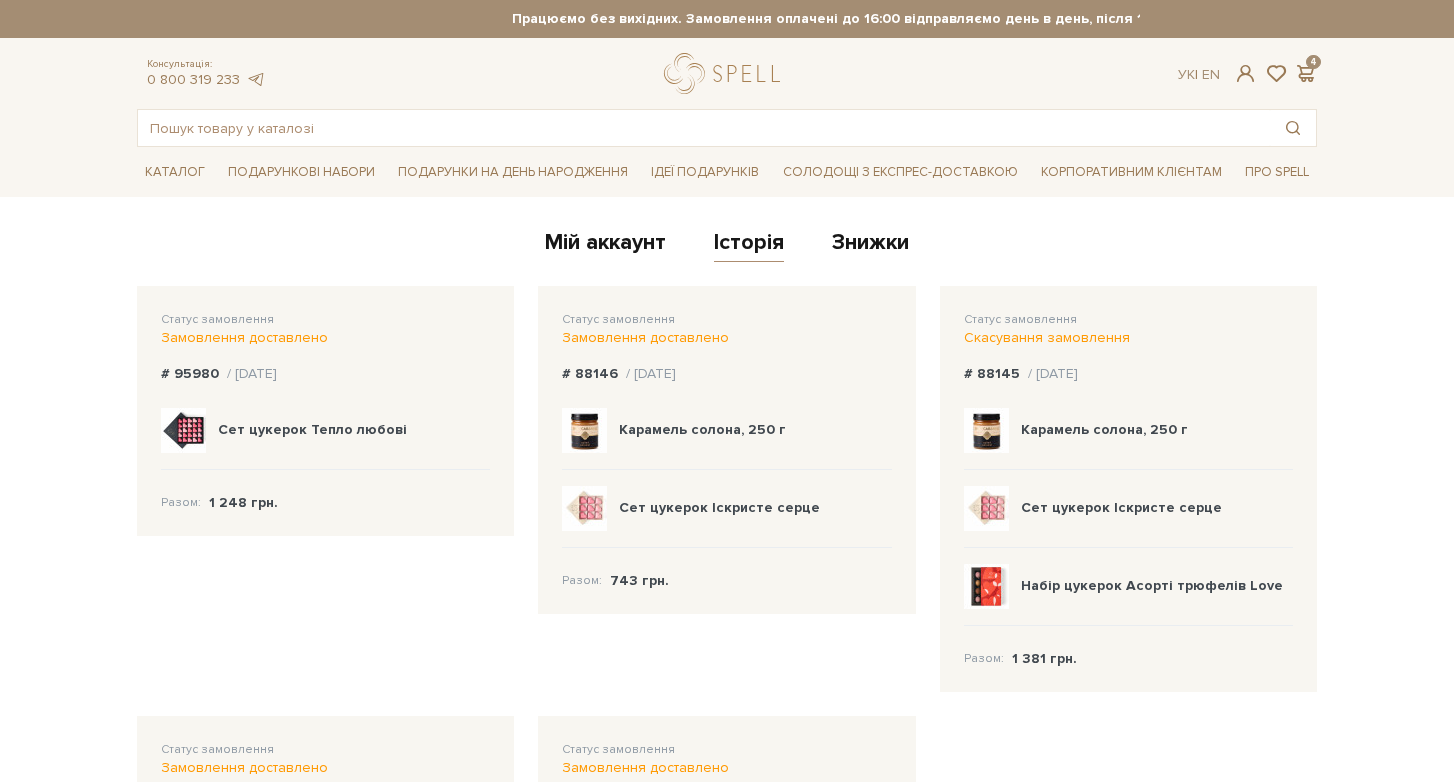scroll, scrollTop: 0, scrollLeft: 0, axis: both 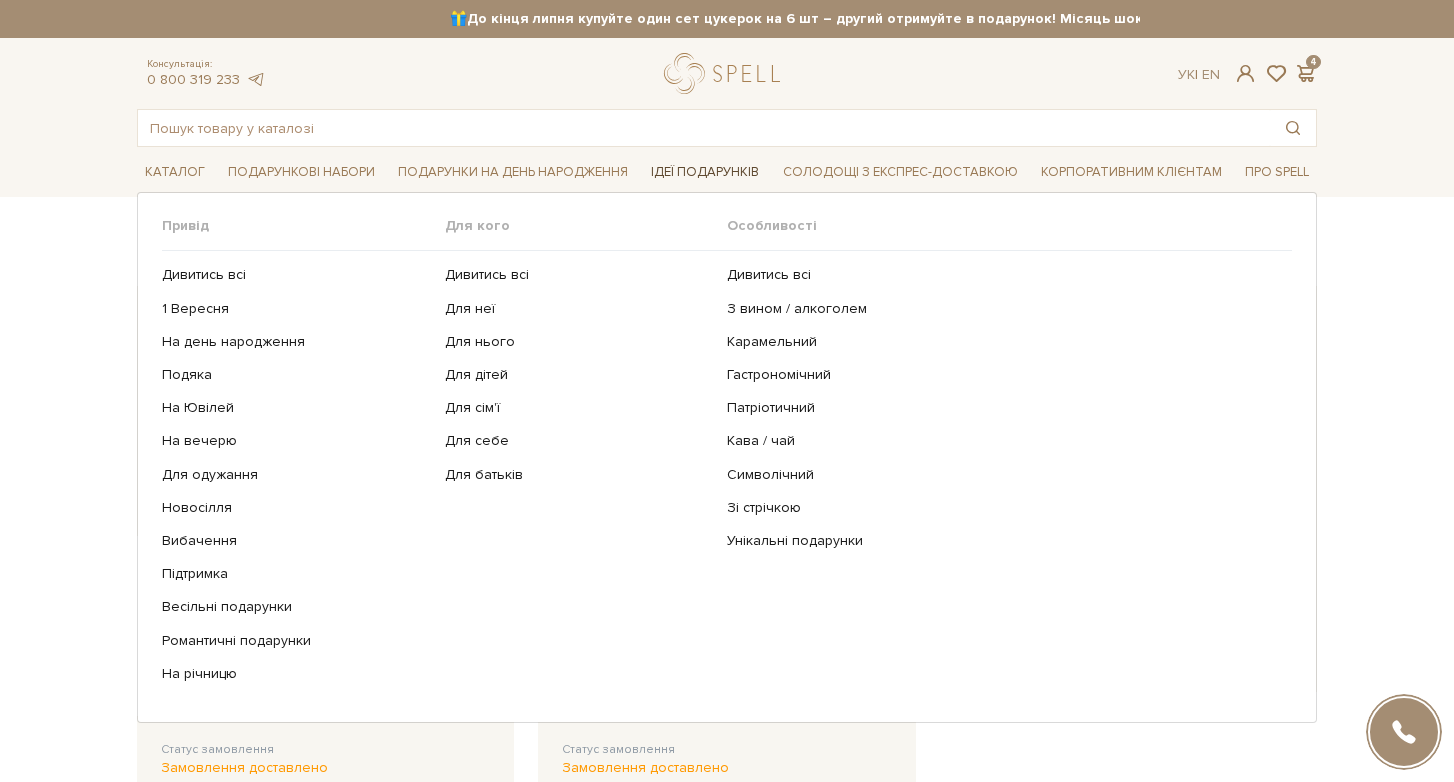 click on "Ідеї подарунків" at bounding box center [705, 172] 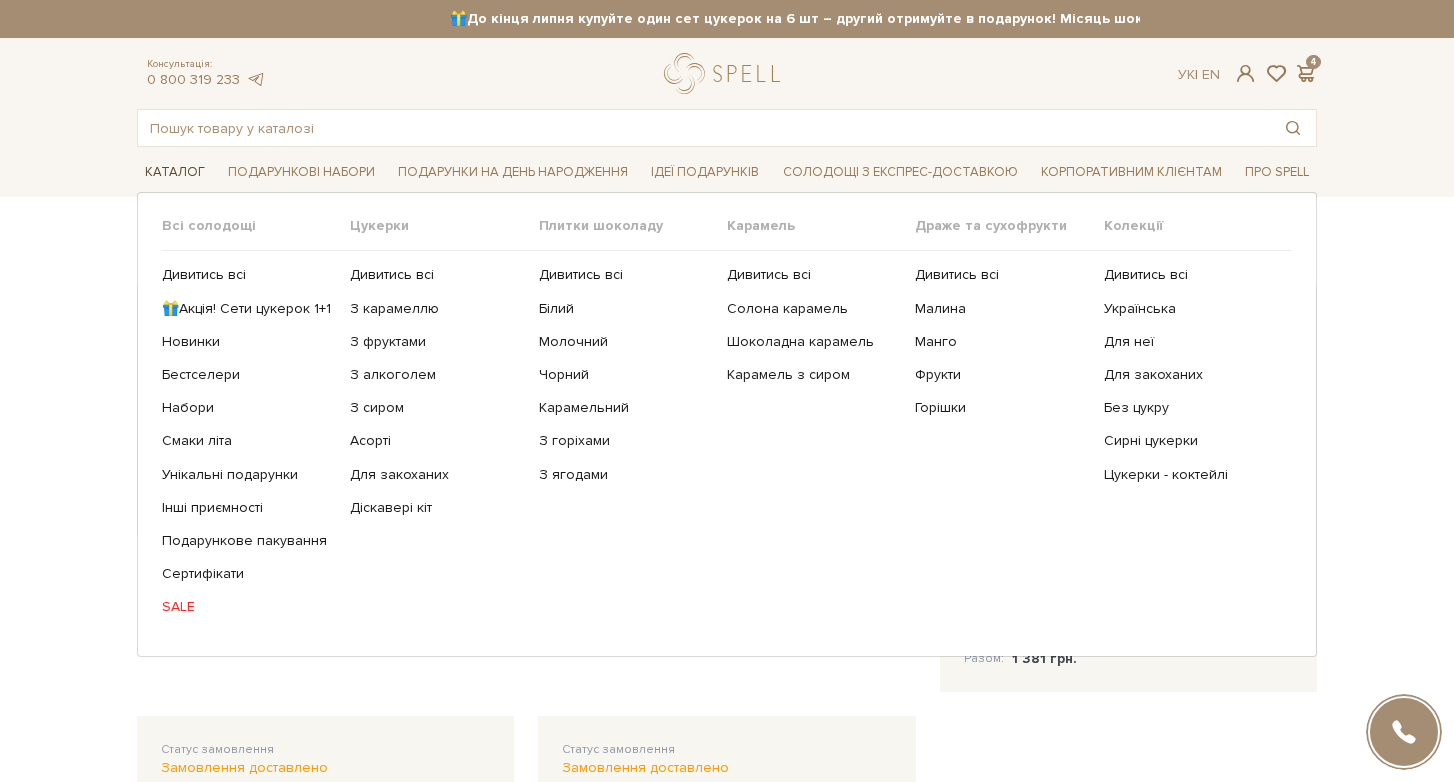 click on "Каталог" at bounding box center [175, 172] 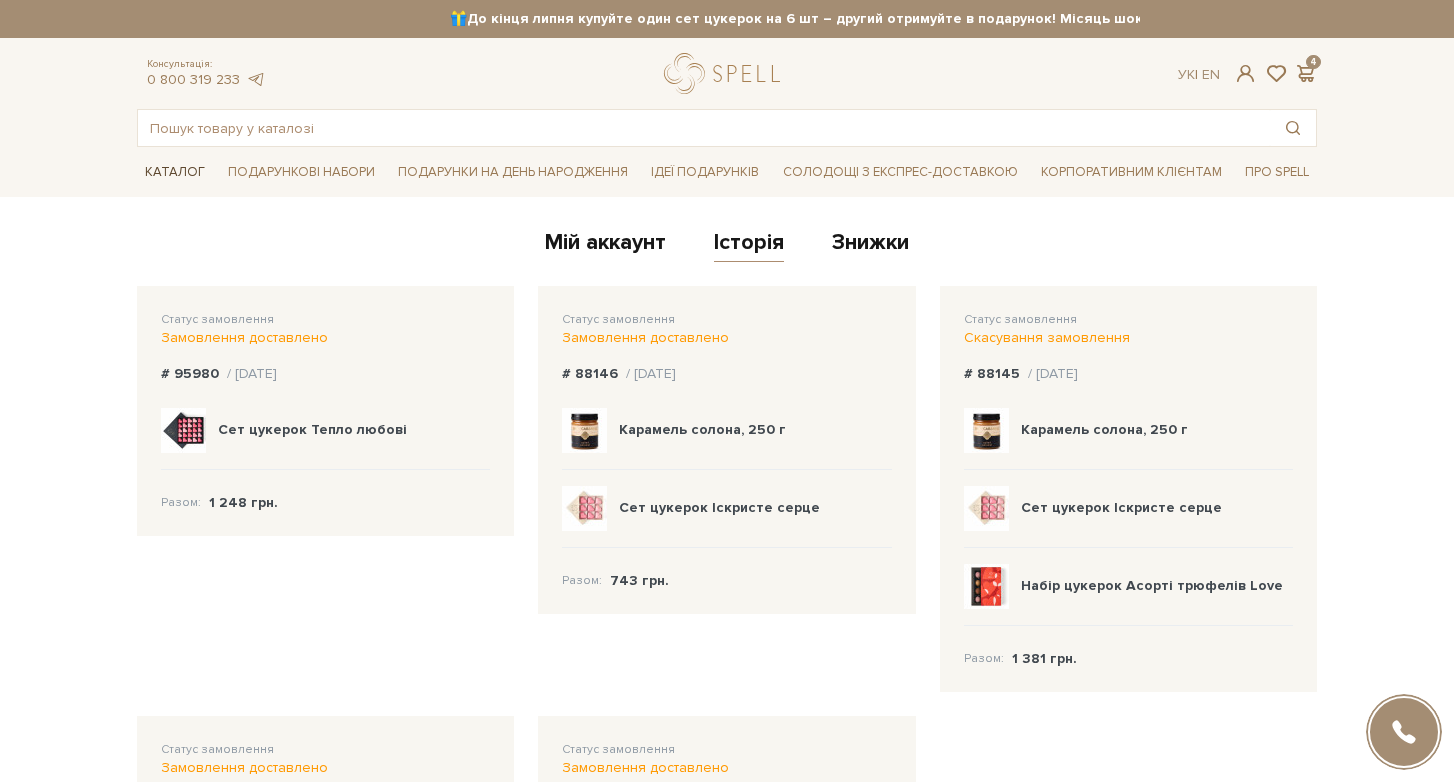 click on "Каталог" at bounding box center [175, 172] 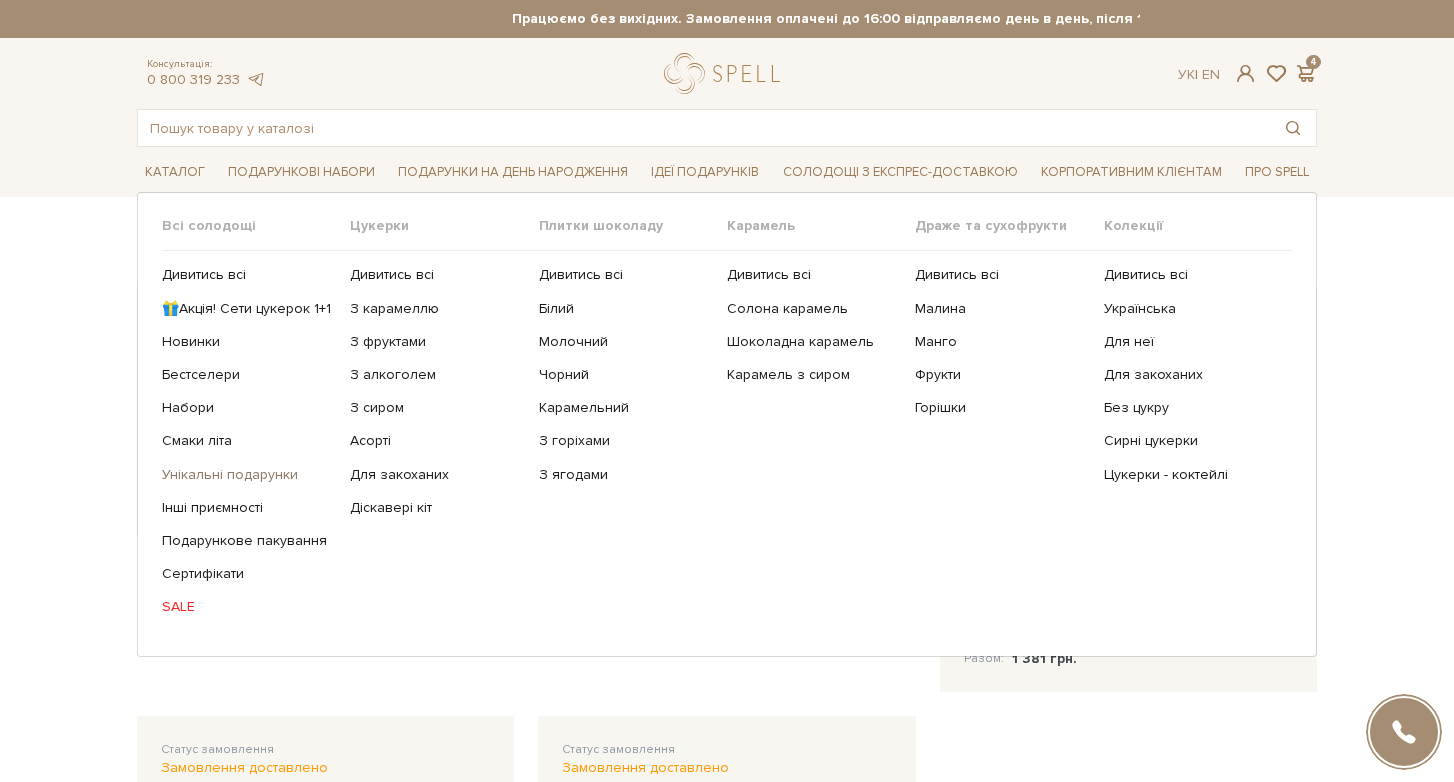 click on "Унікальні подарунки" at bounding box center [248, 475] 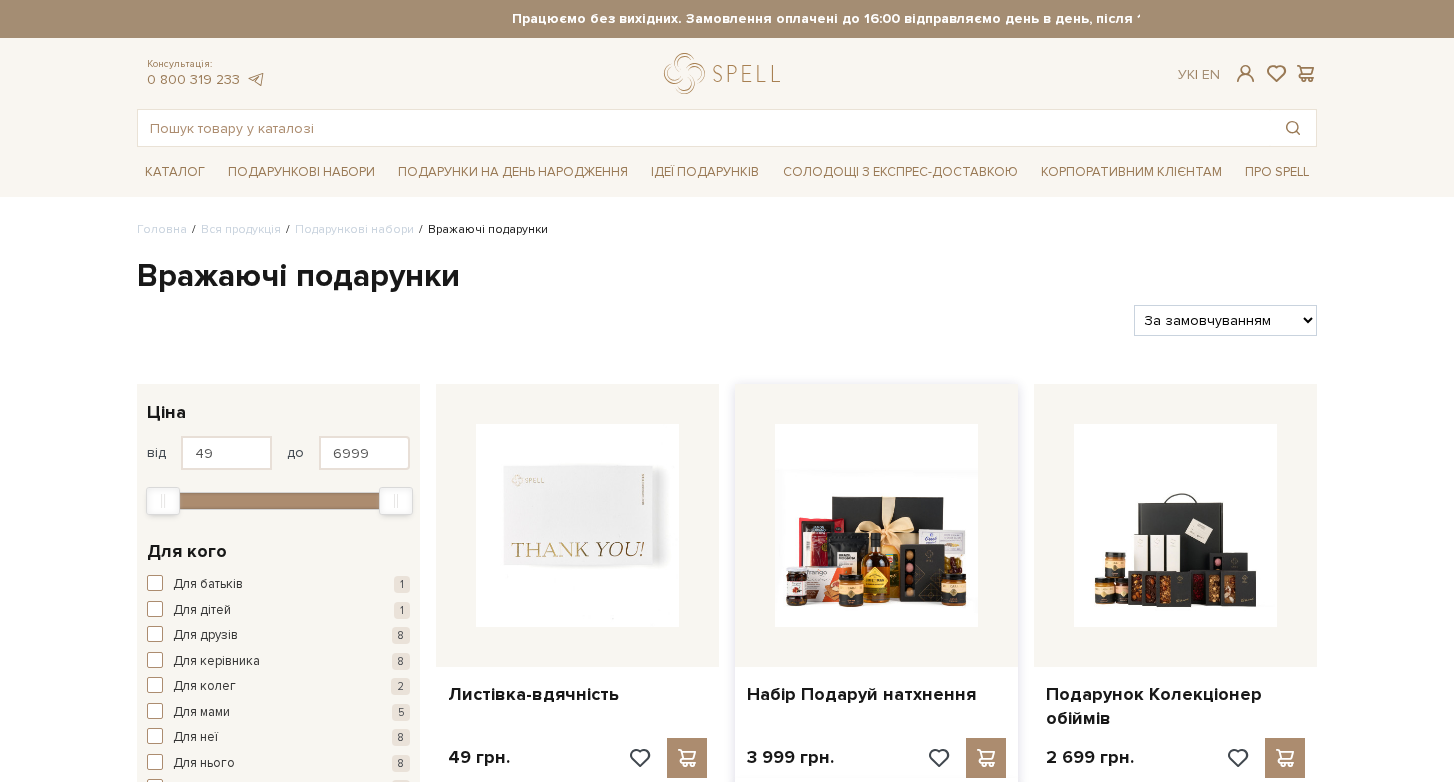 scroll, scrollTop: 0, scrollLeft: 0, axis: both 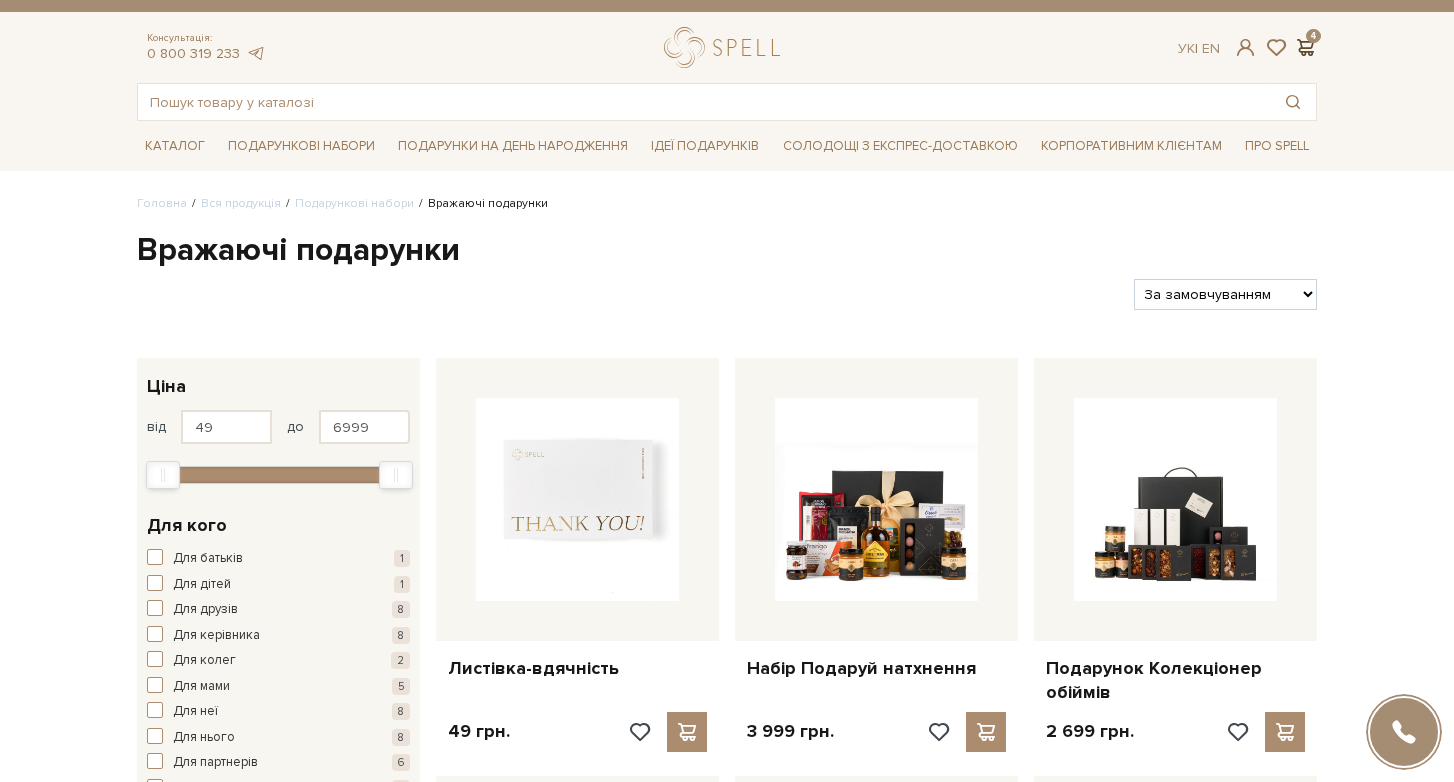 click at bounding box center [1305, 47] 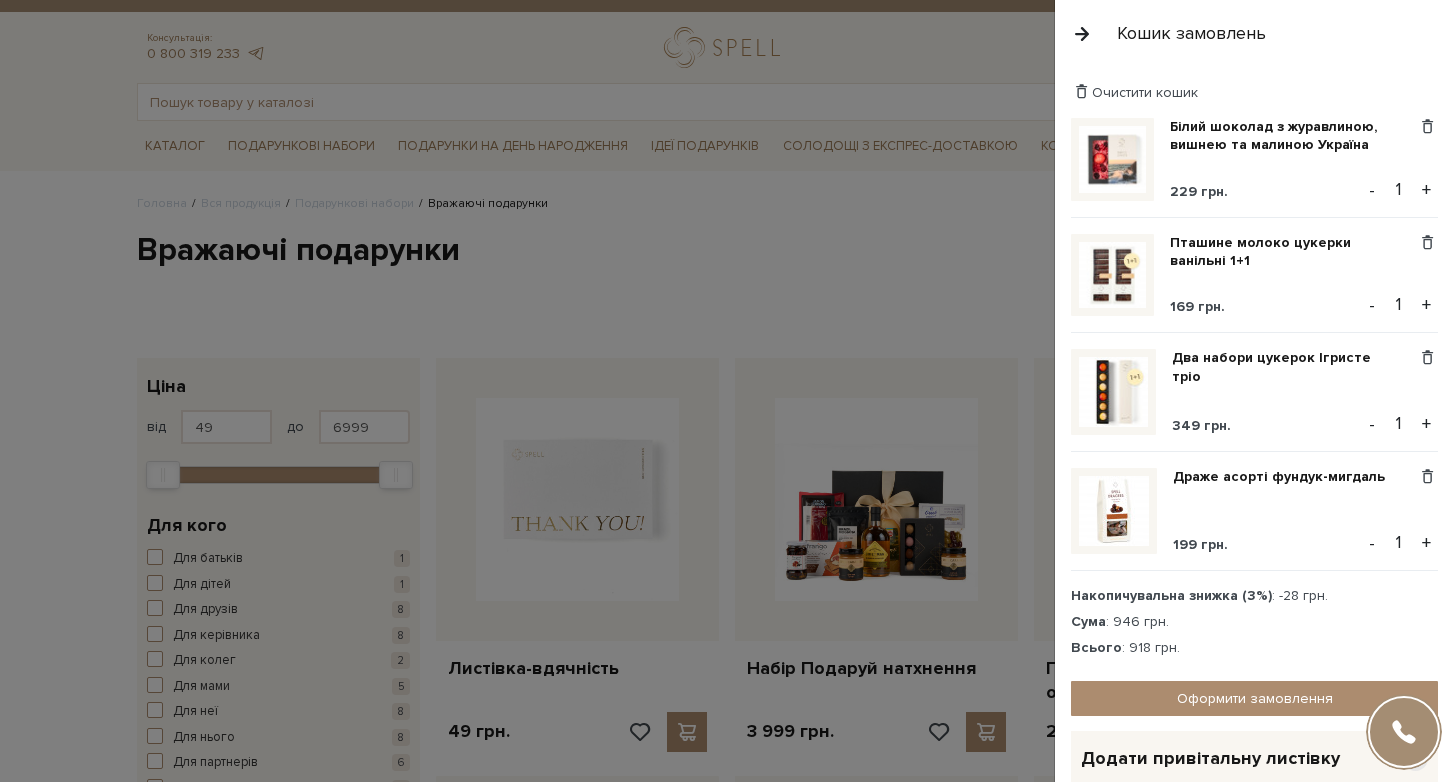 click at bounding box center (727, 391) 